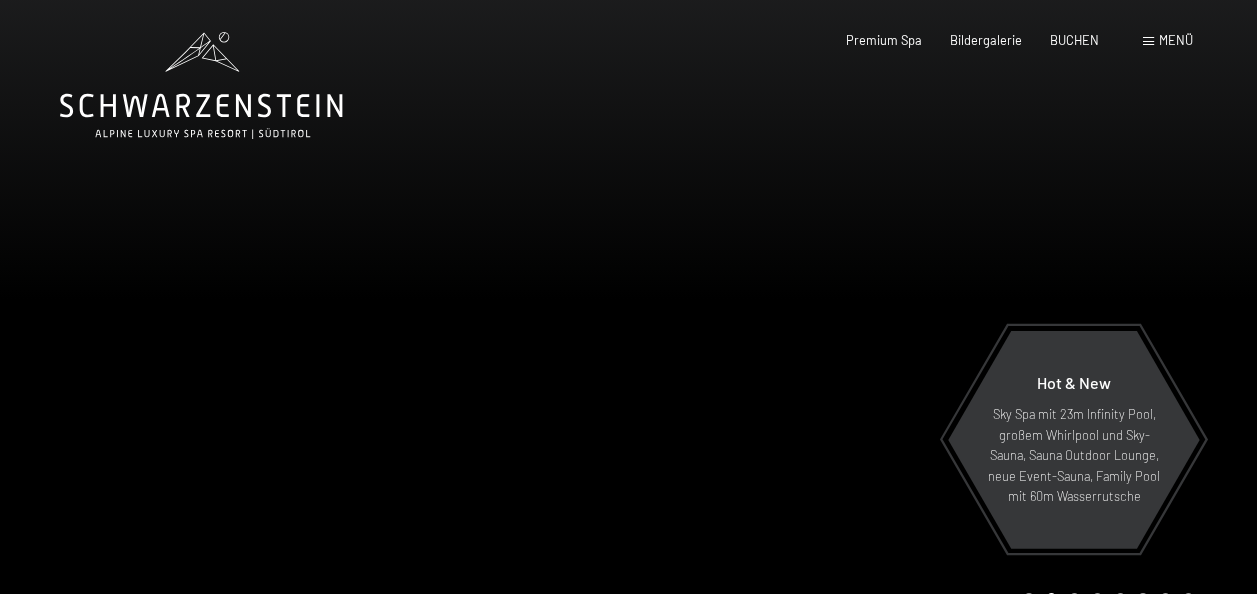 scroll, scrollTop: 0, scrollLeft: 0, axis: both 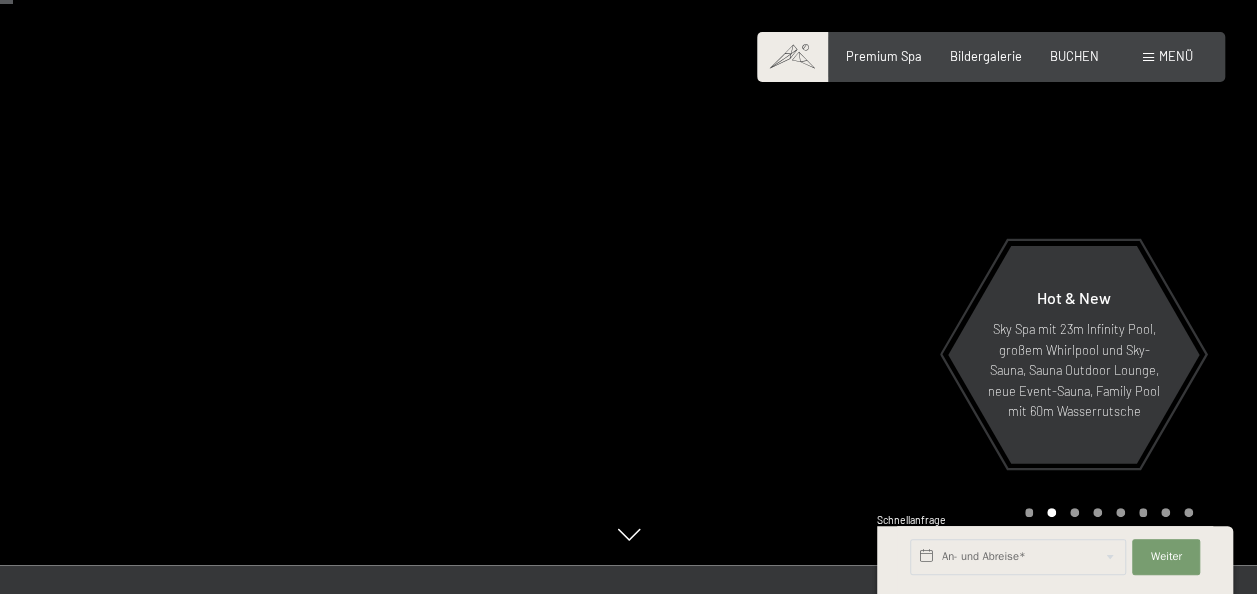 click on "Bildergalerie" at bounding box center [986, 56] 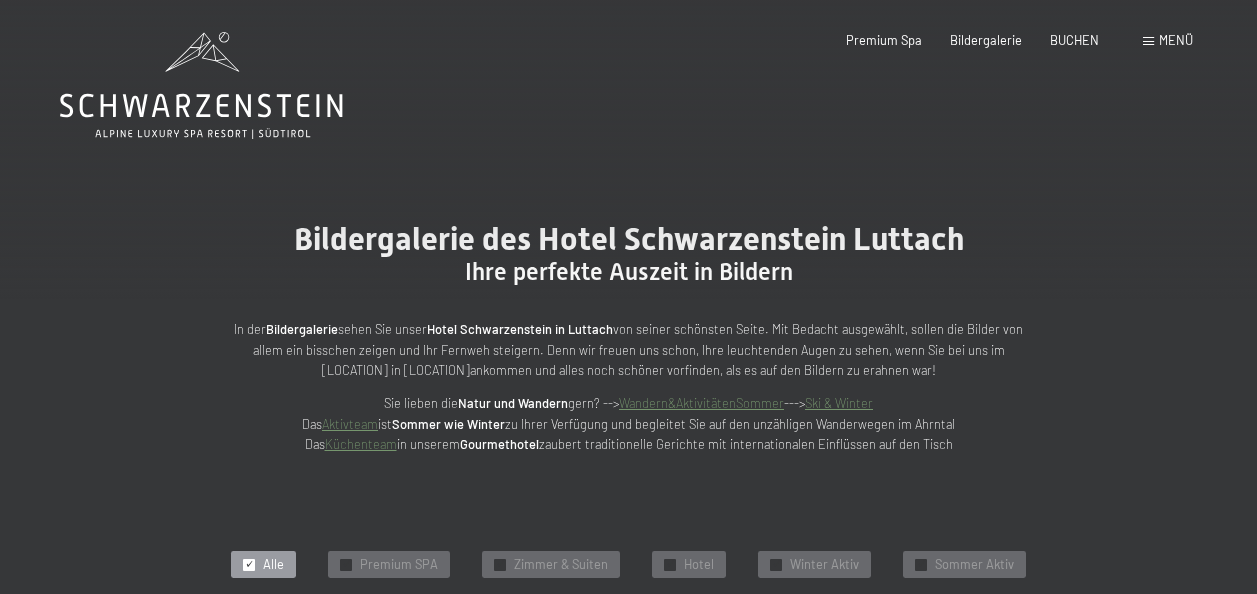 scroll, scrollTop: 0, scrollLeft: 0, axis: both 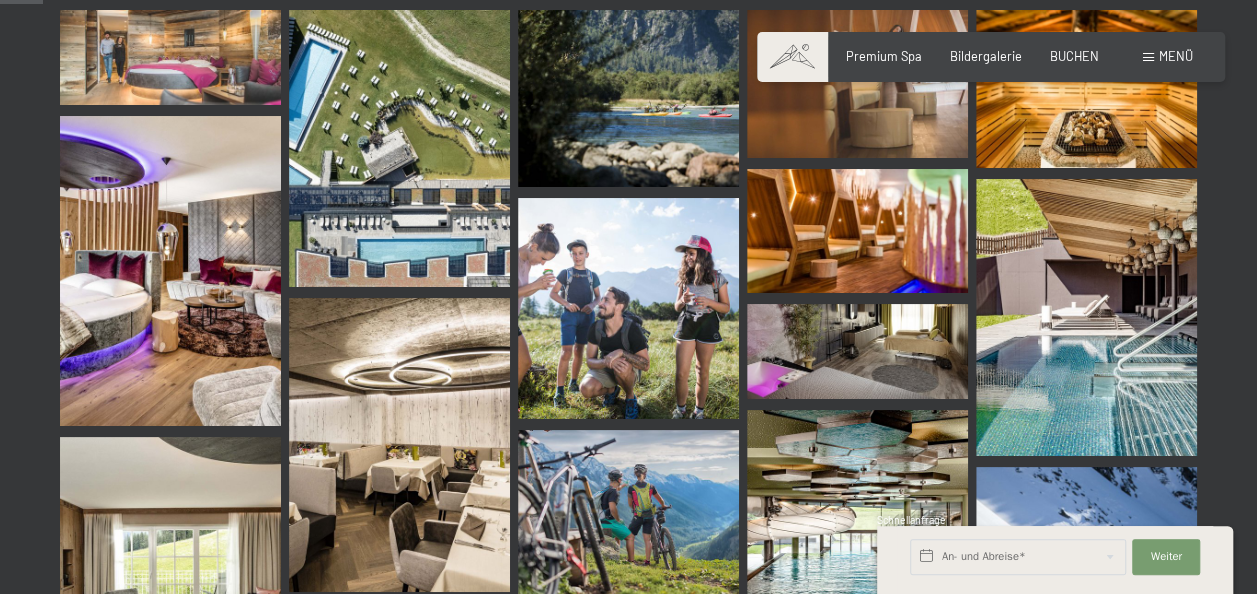 click at bounding box center [170, 57] 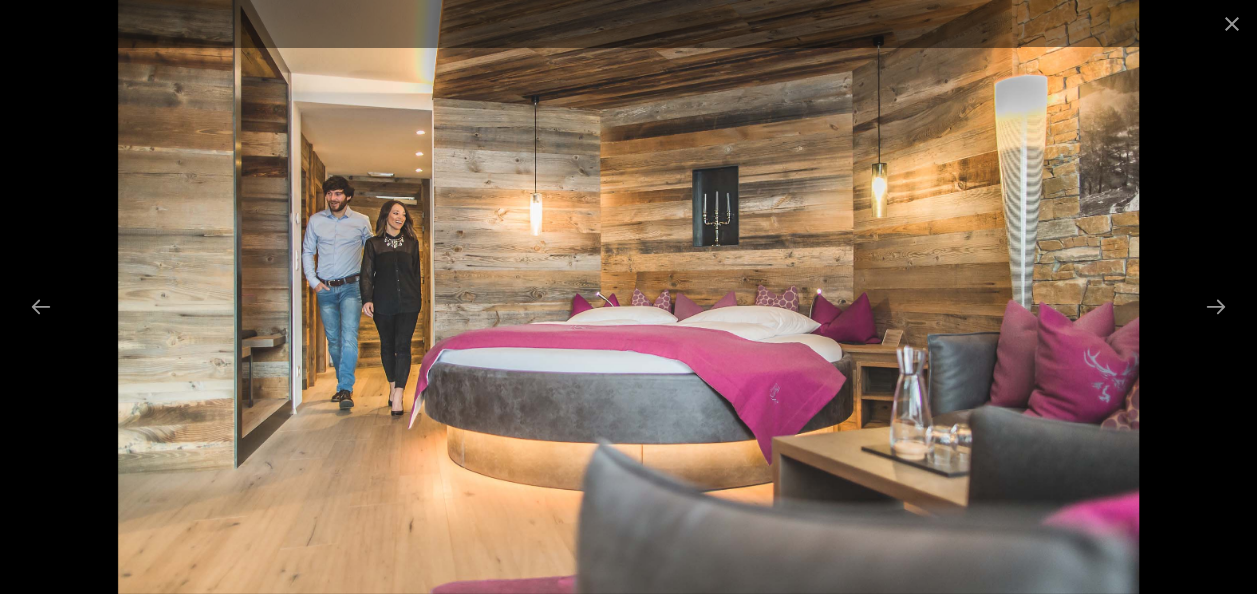 click at bounding box center [628, 297] 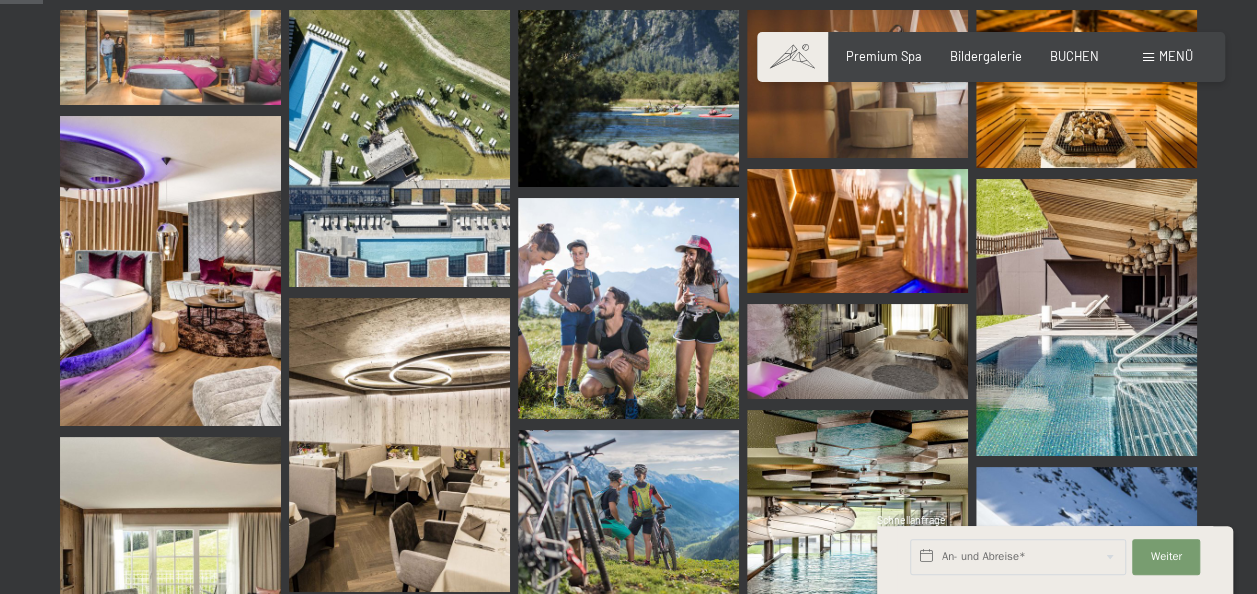 click at bounding box center (399, 148) 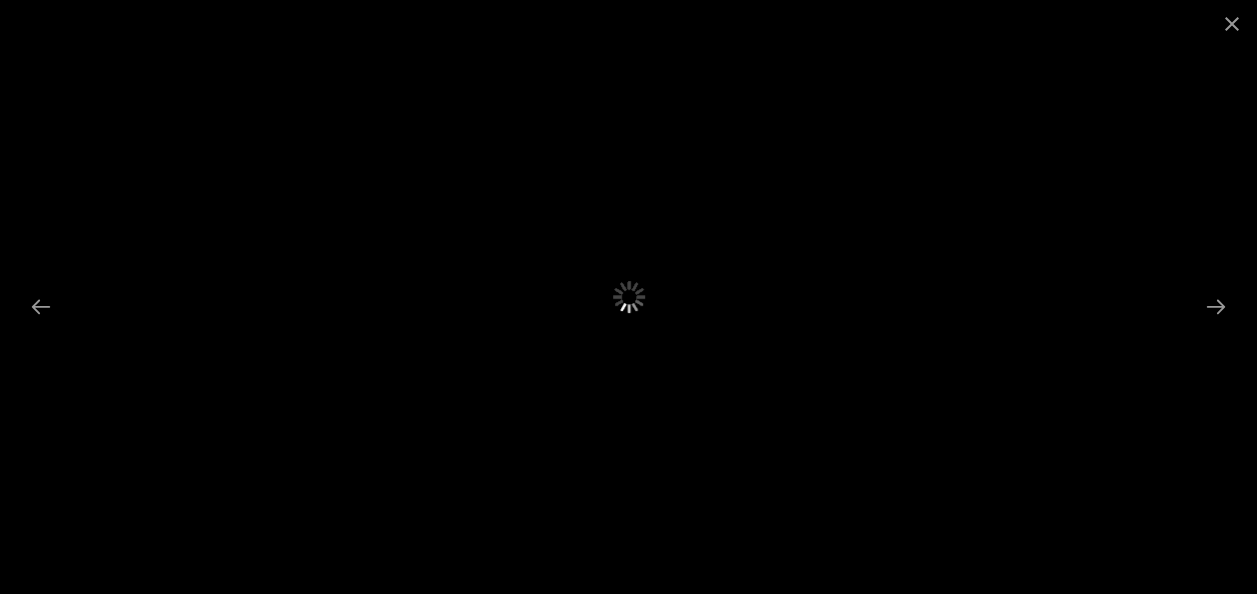 click at bounding box center (41, 306) 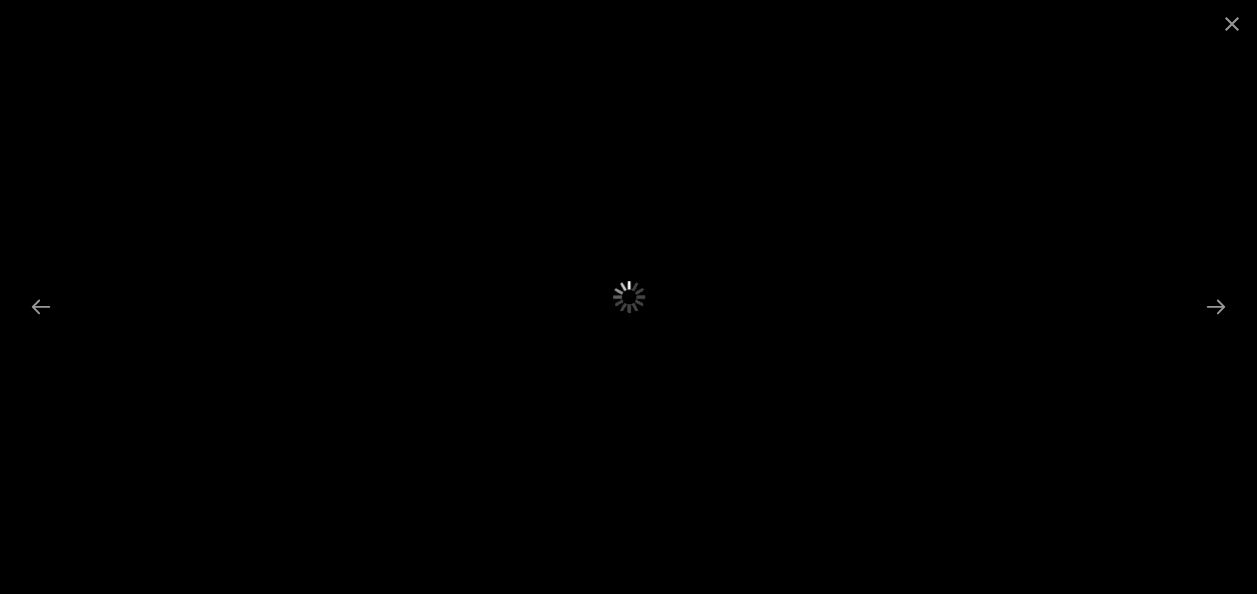 click at bounding box center (1232, 23) 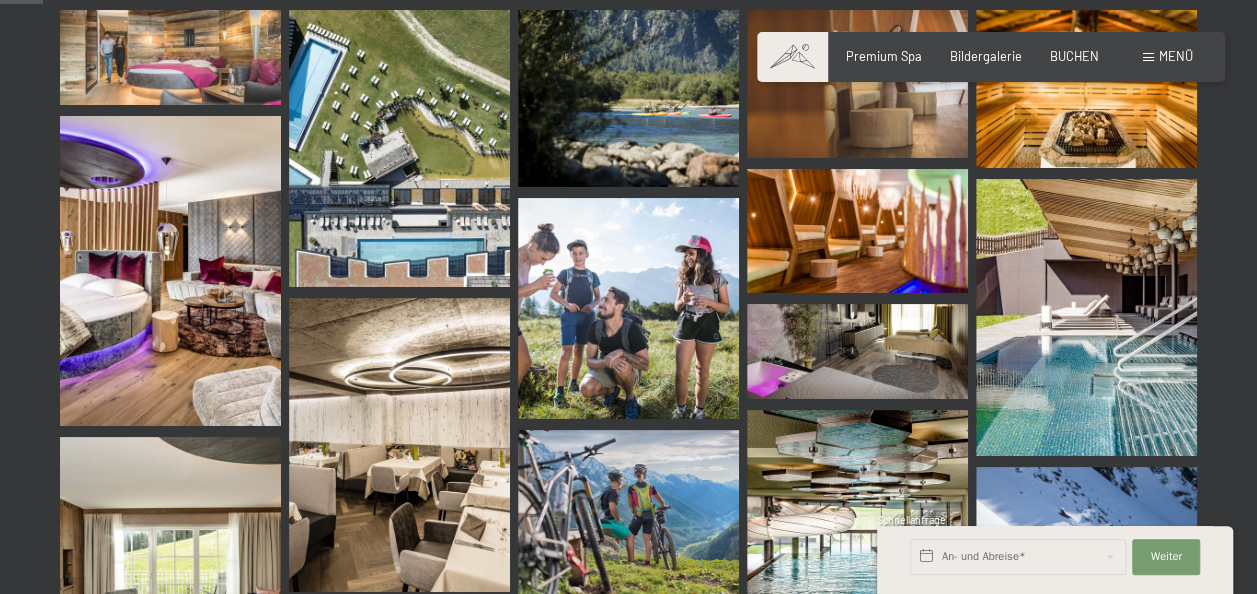click at bounding box center (170, 57) 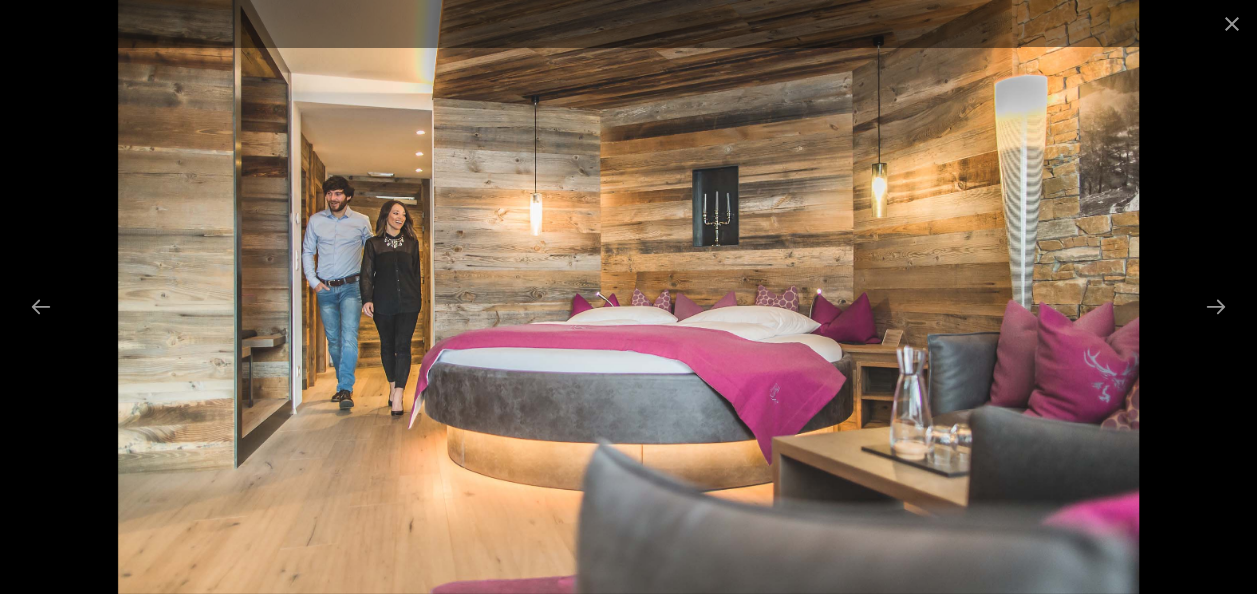 click at bounding box center (1216, 306) 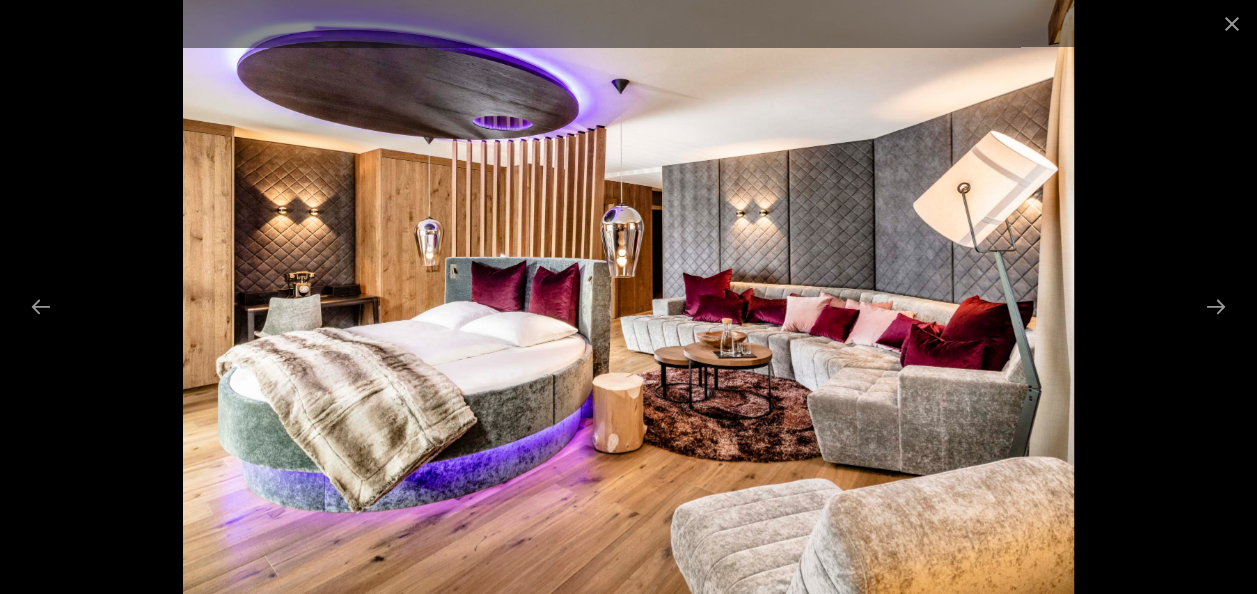 click at bounding box center [1216, 306] 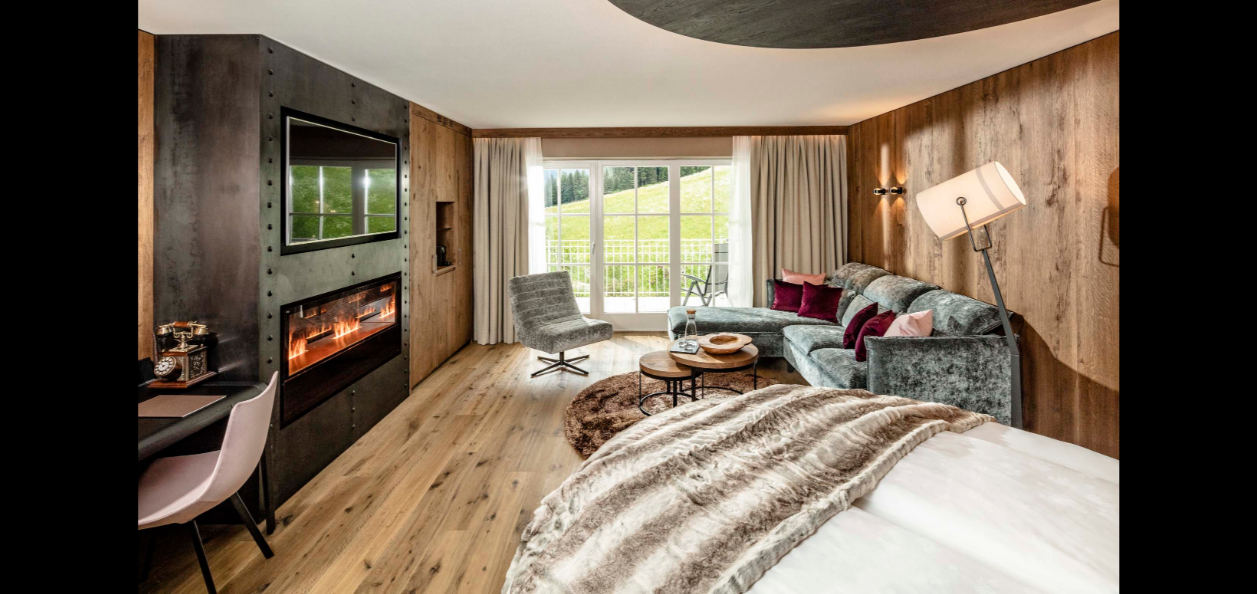 click at bounding box center (1226, 306) 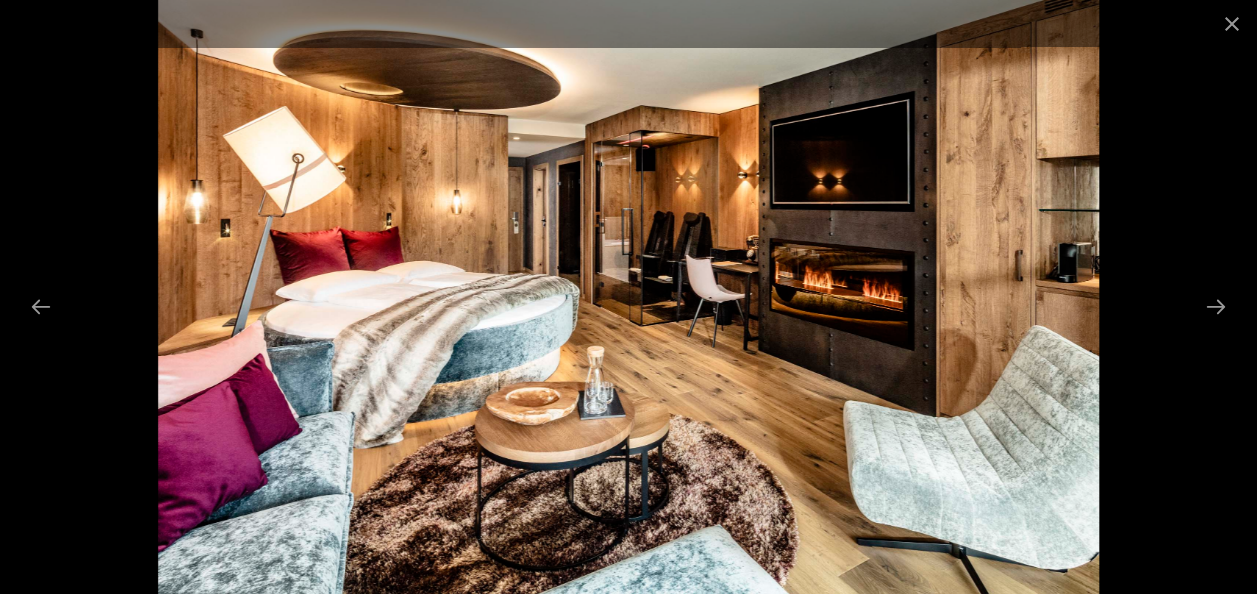click at bounding box center [1216, 306] 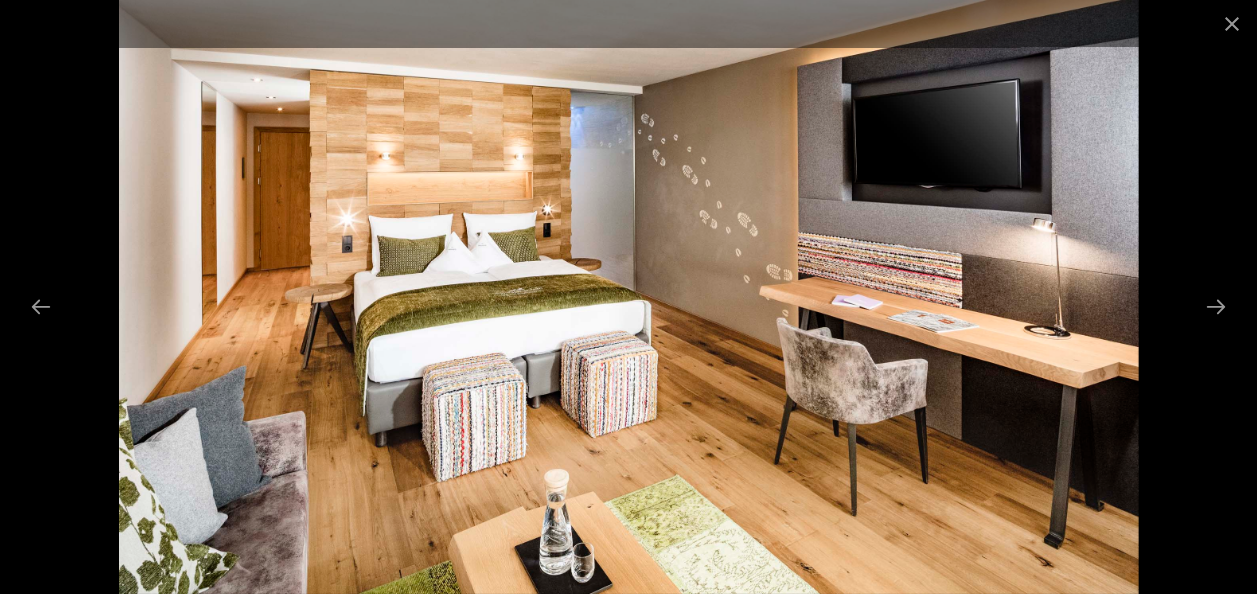 click at bounding box center (1216, 306) 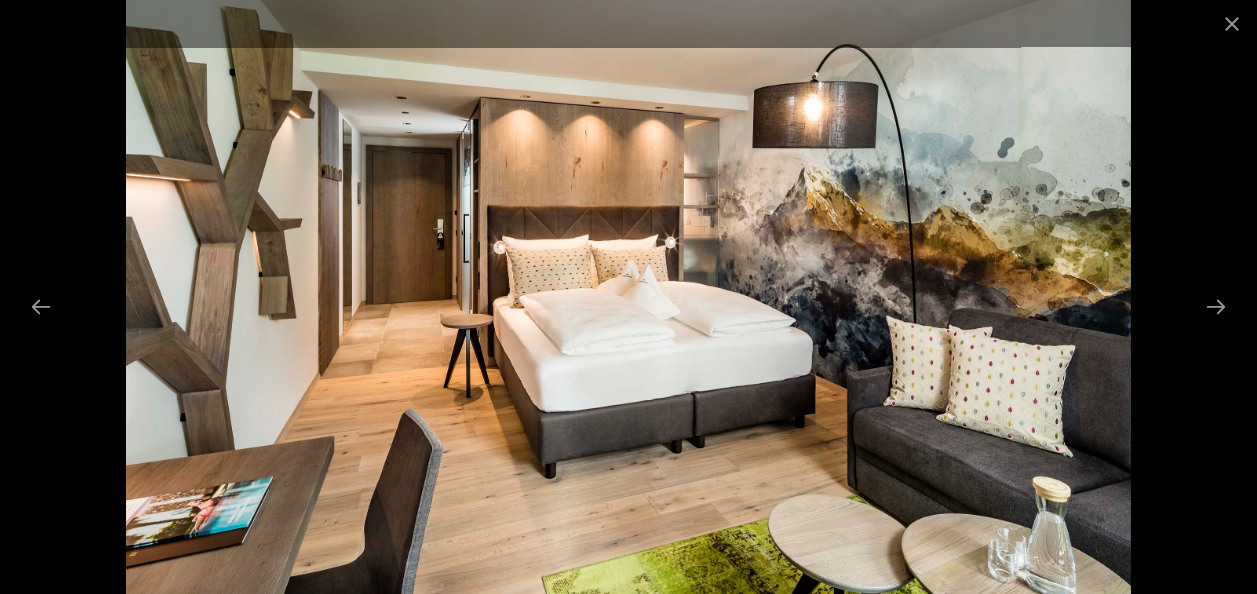 click at bounding box center [1216, 306] 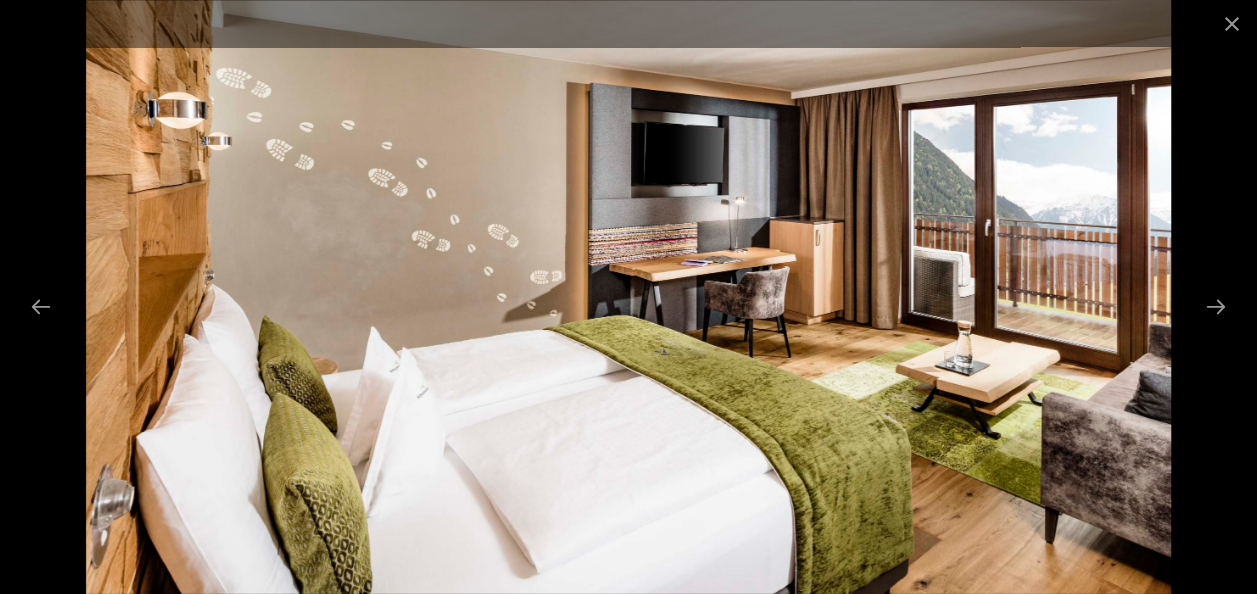 click at bounding box center [1216, 306] 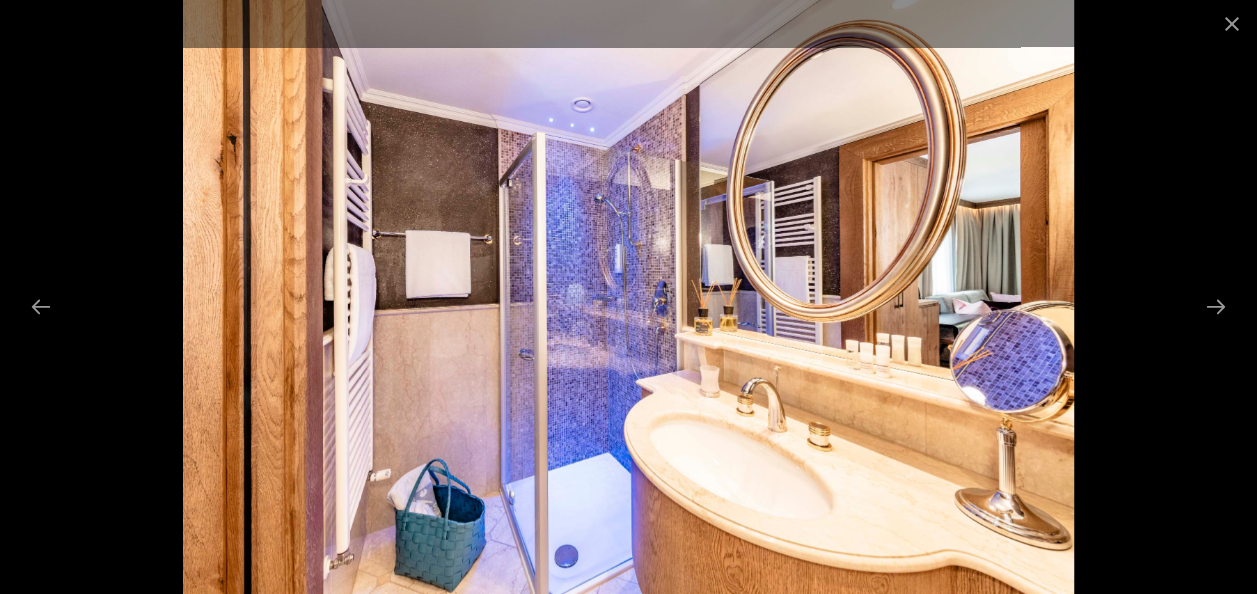 click at bounding box center (1216, 306) 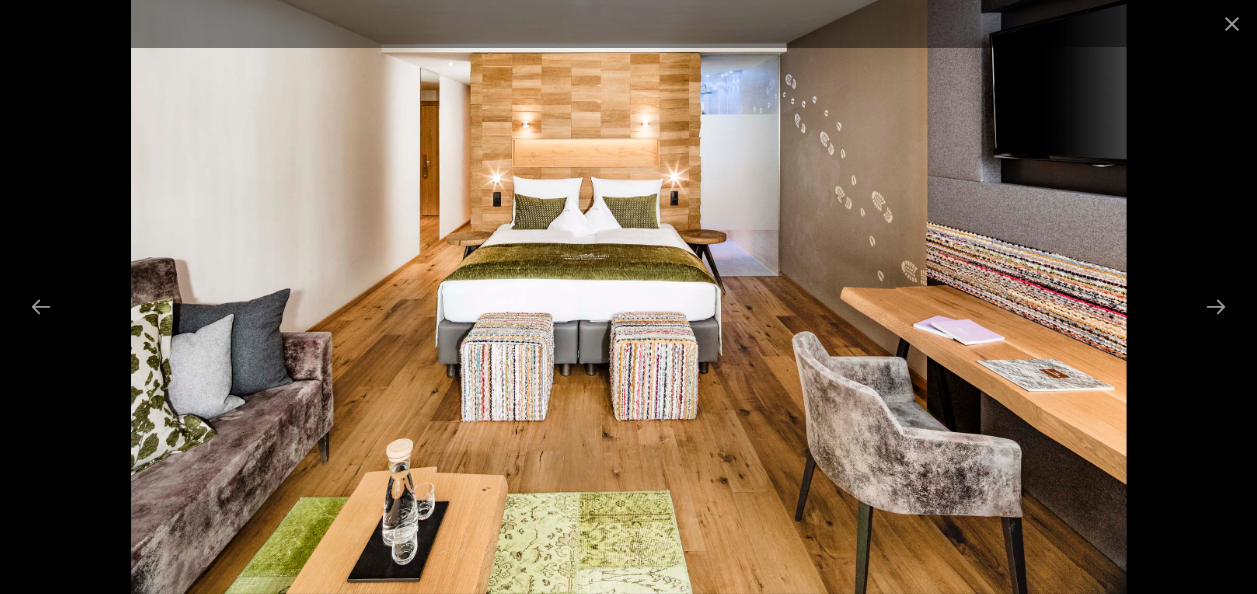 click at bounding box center [1216, 306] 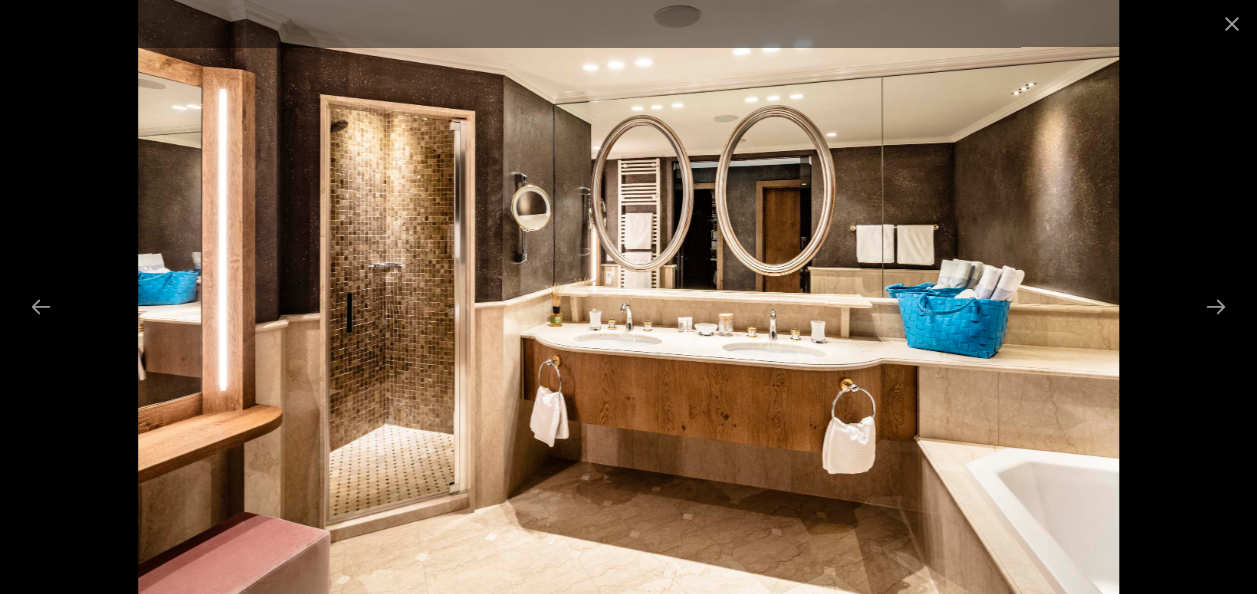 click at bounding box center (1216, 306) 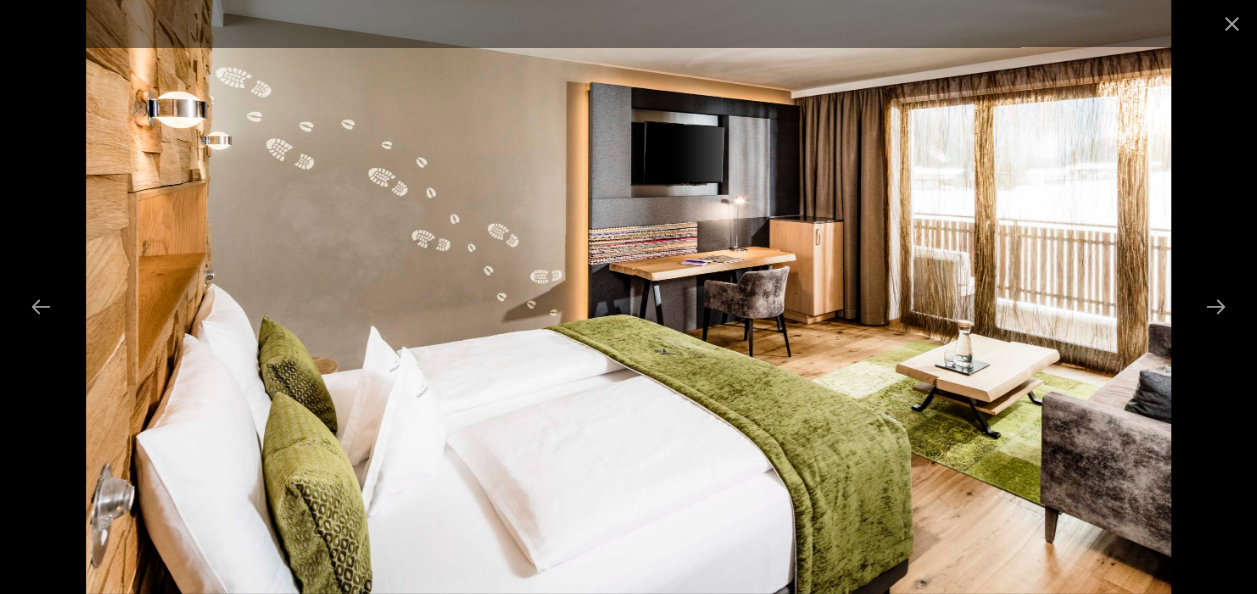click at bounding box center [1216, 306] 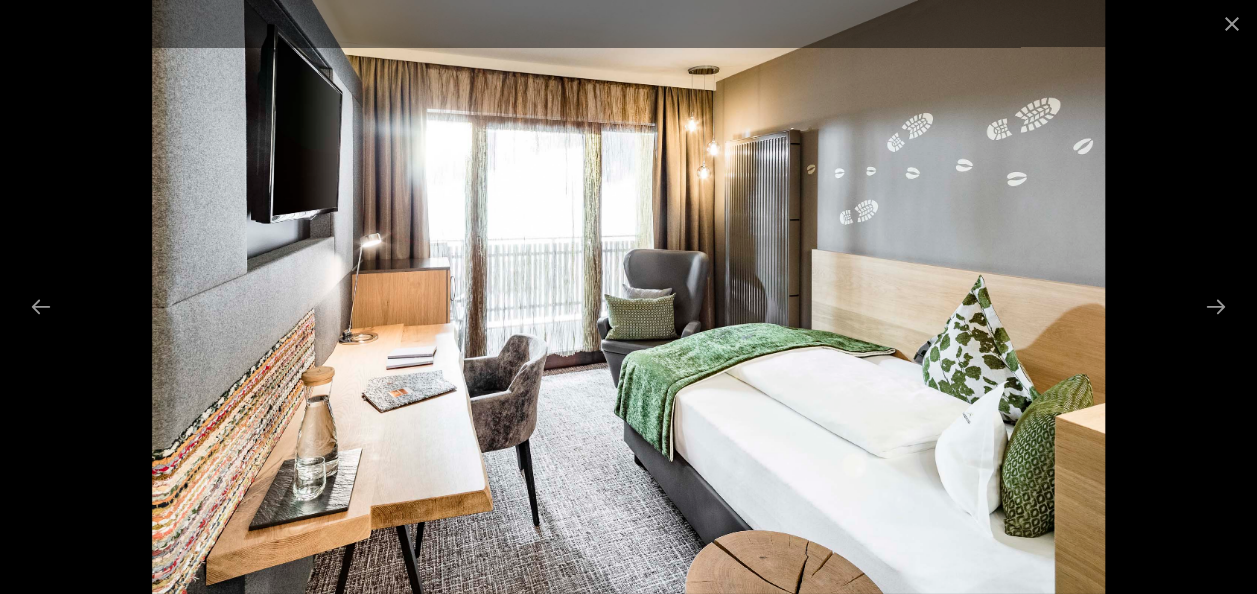 click at bounding box center (1216, 306) 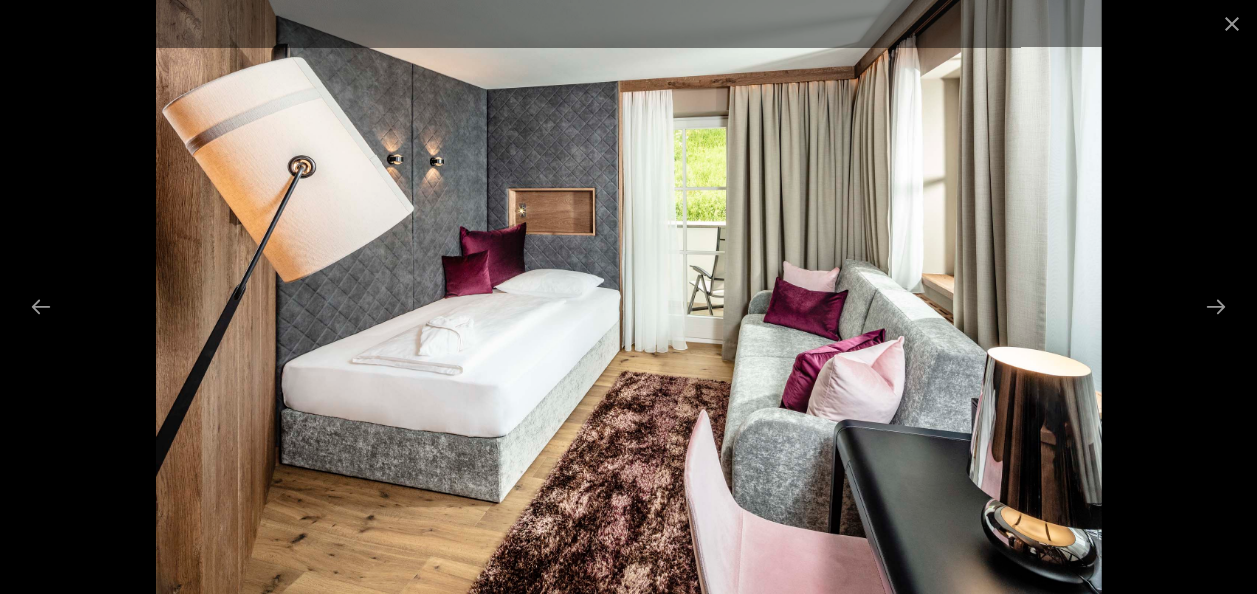 click at bounding box center (1216, 306) 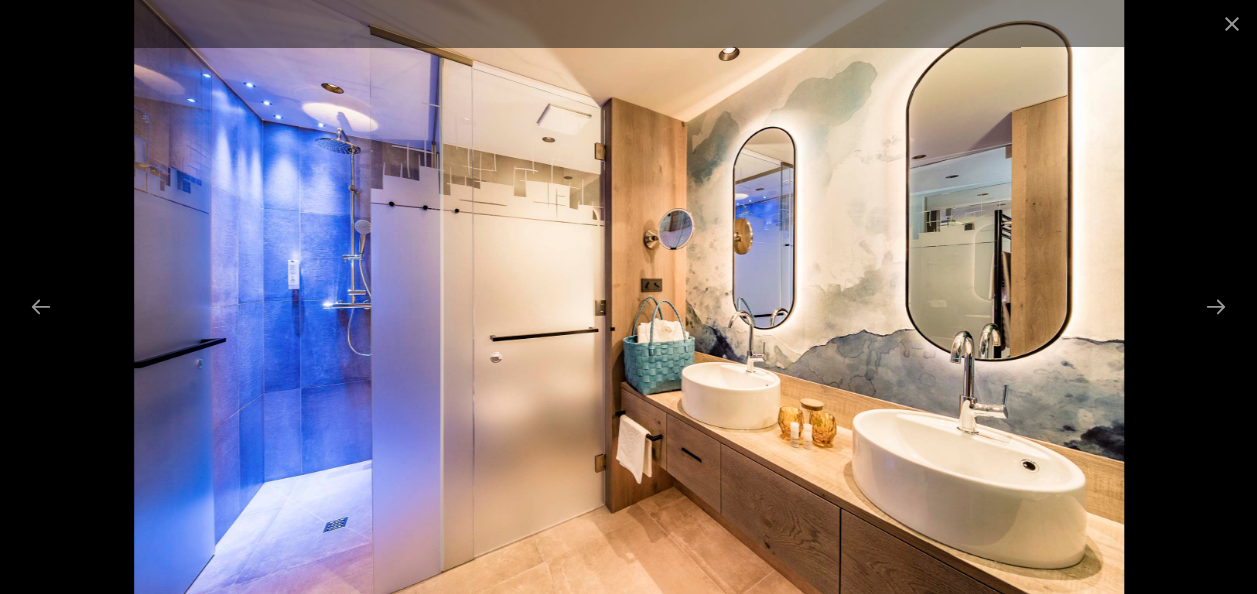 click at bounding box center (1216, 306) 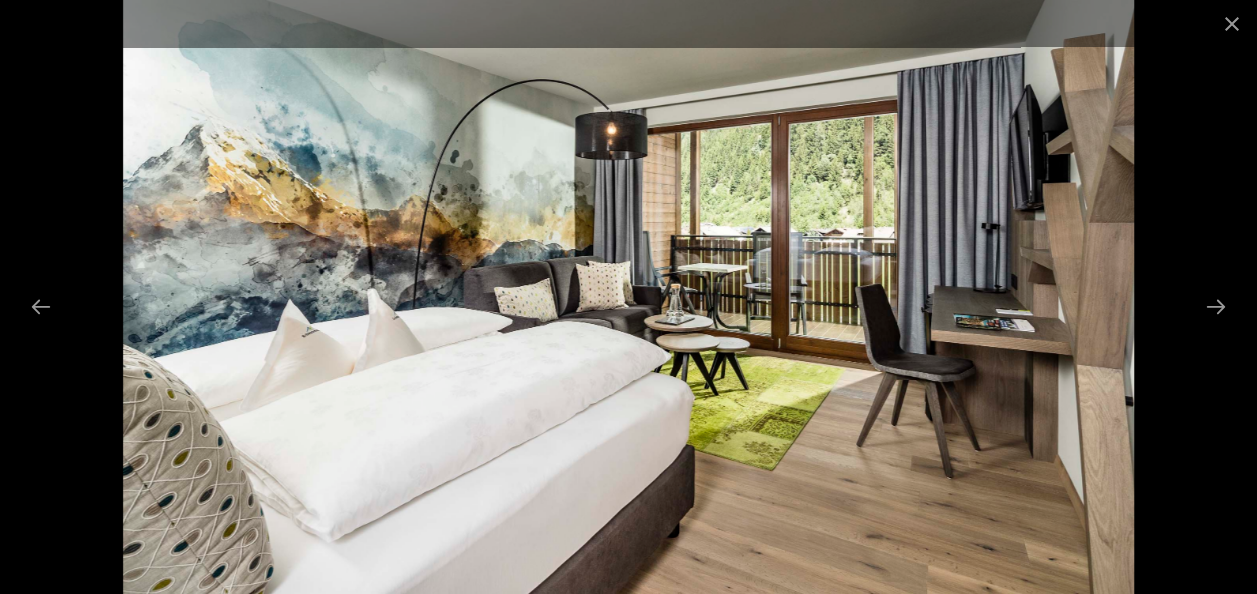click at bounding box center (1216, 306) 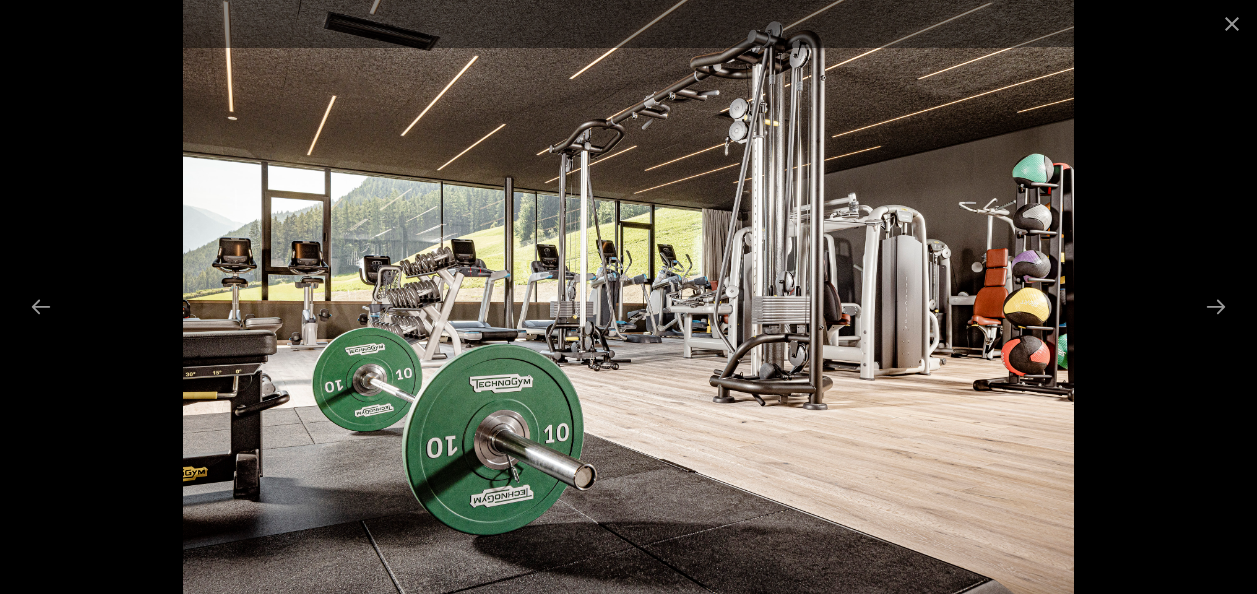 click at bounding box center [1216, 306] 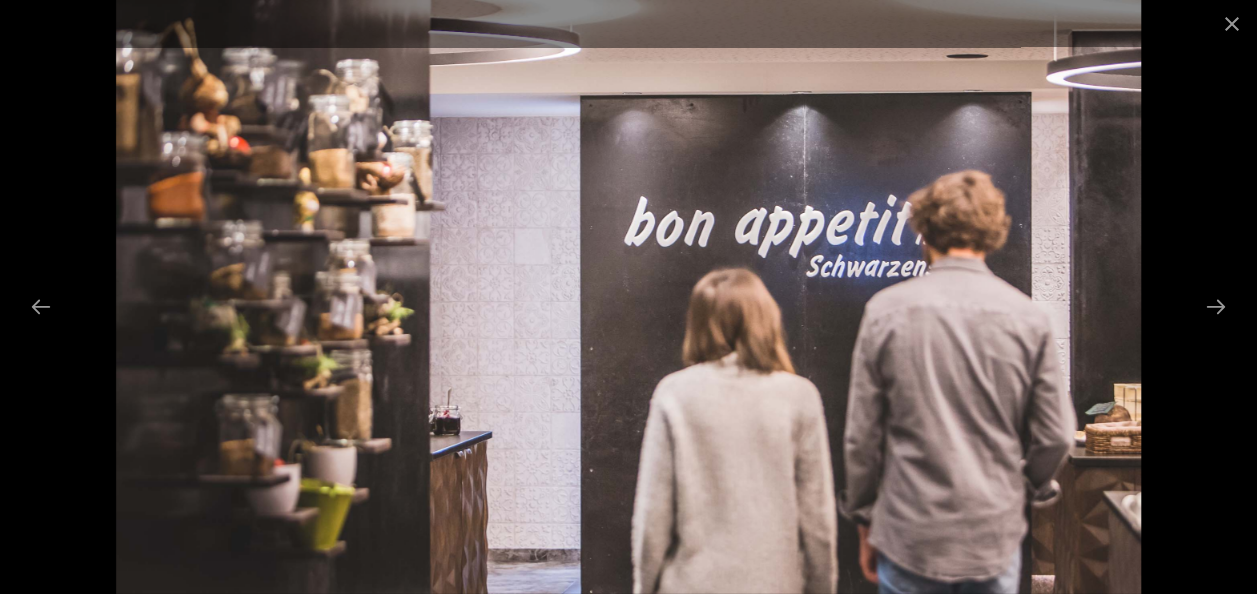 click at bounding box center (1216, 306) 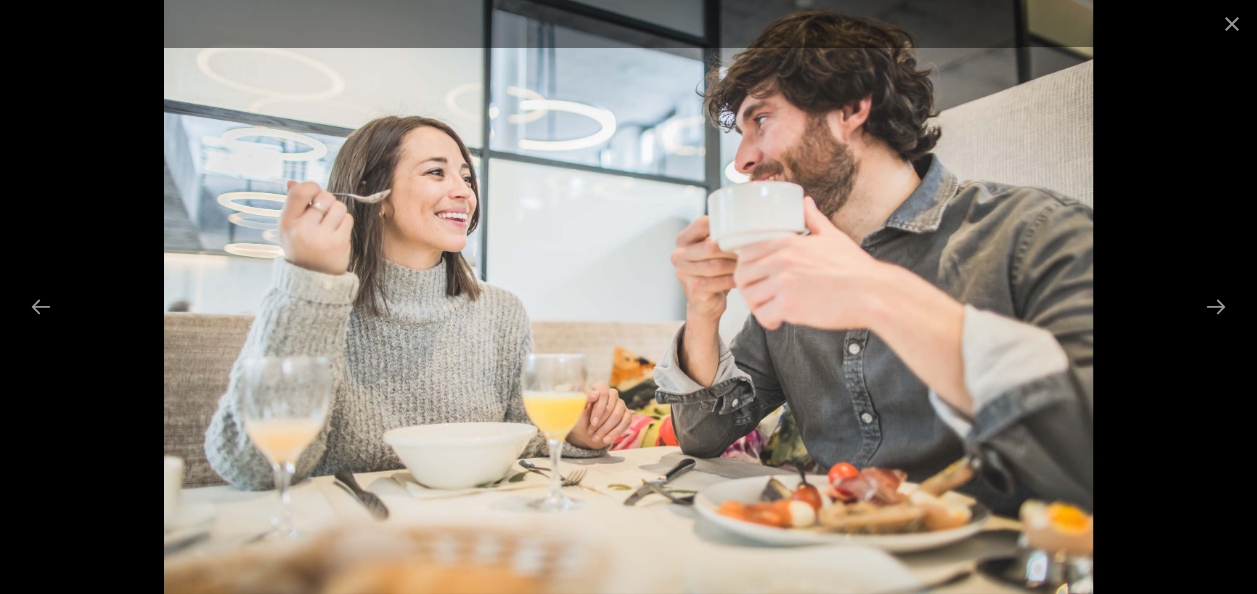 click at bounding box center [1216, 306] 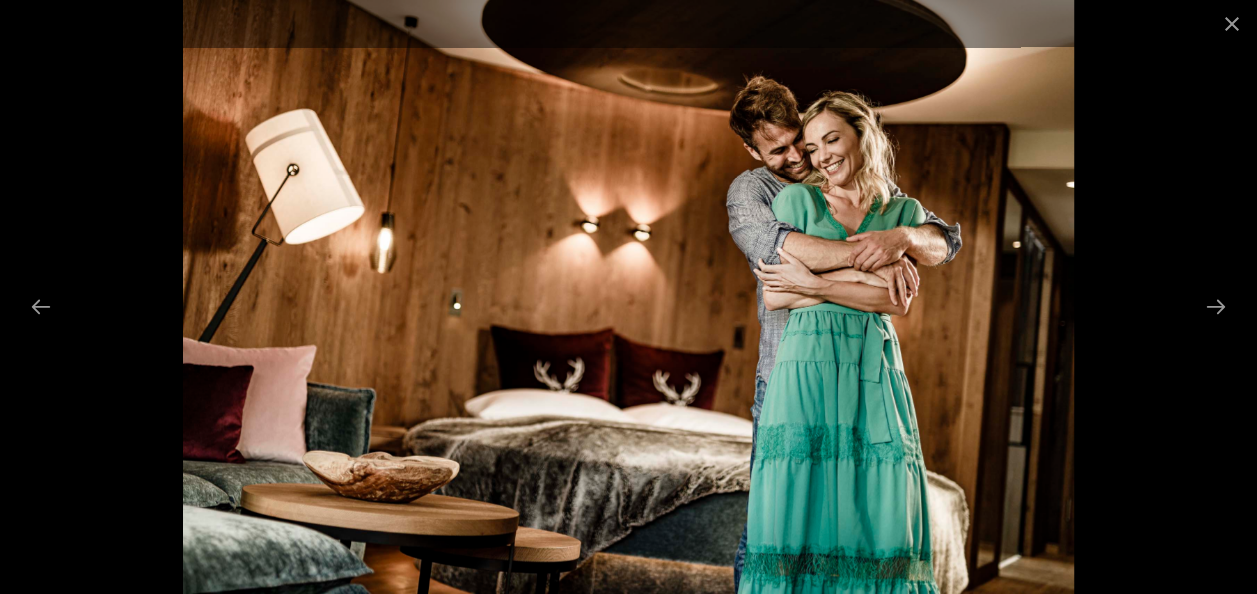 click at bounding box center (1216, 306) 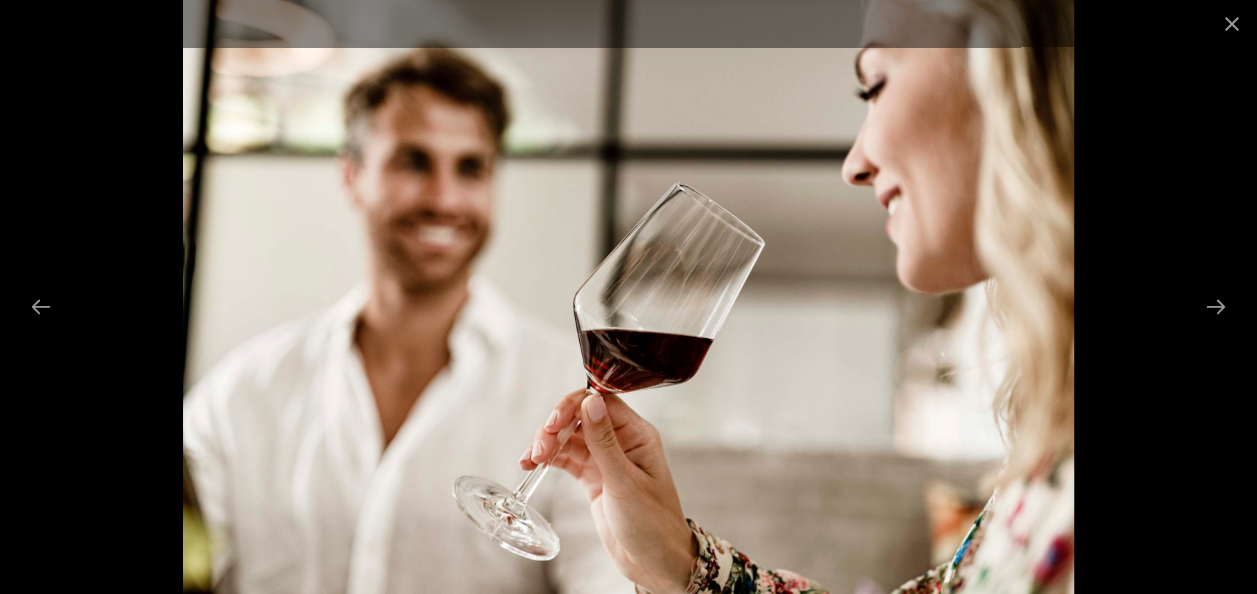 click at bounding box center [1216, 306] 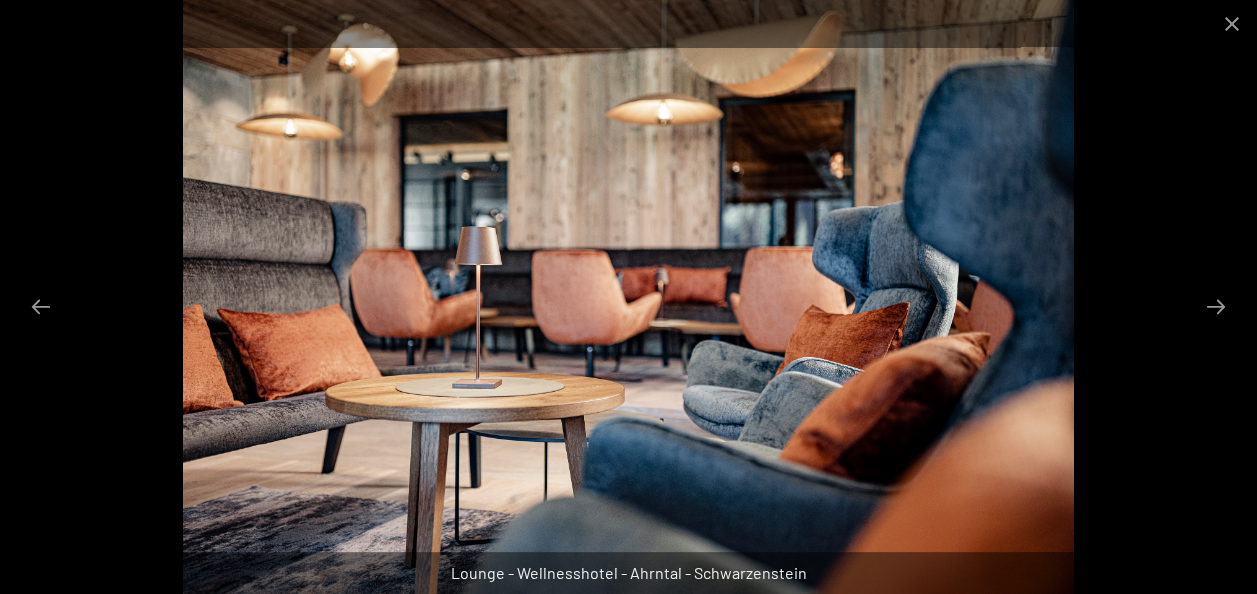click at bounding box center (1216, 306) 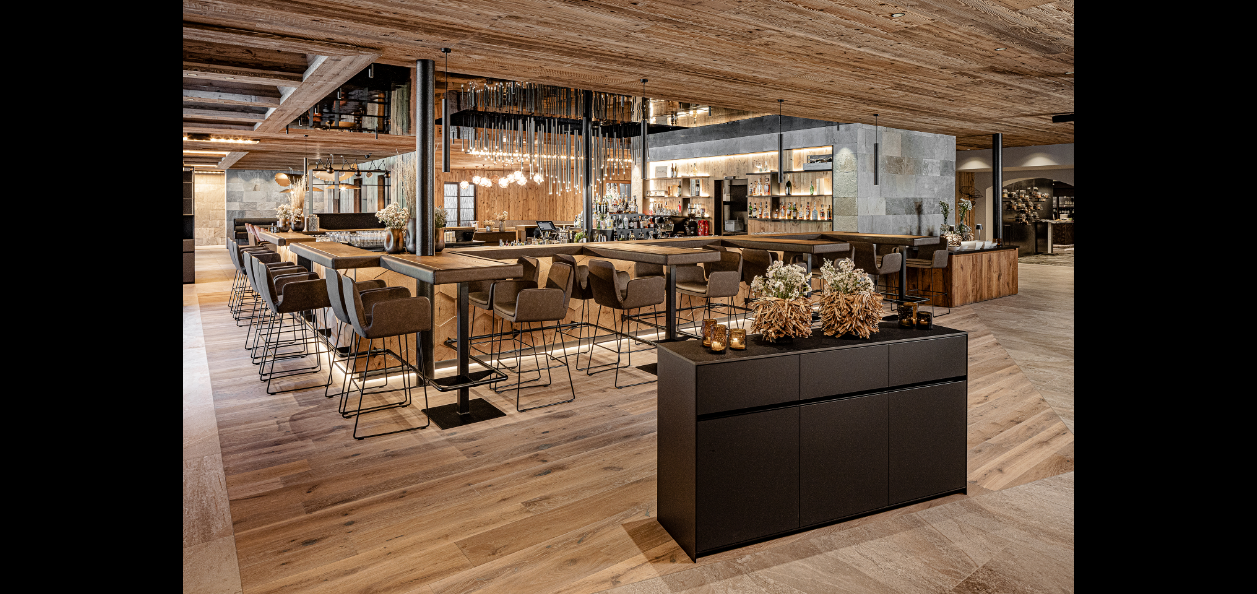 click at bounding box center [1226, 306] 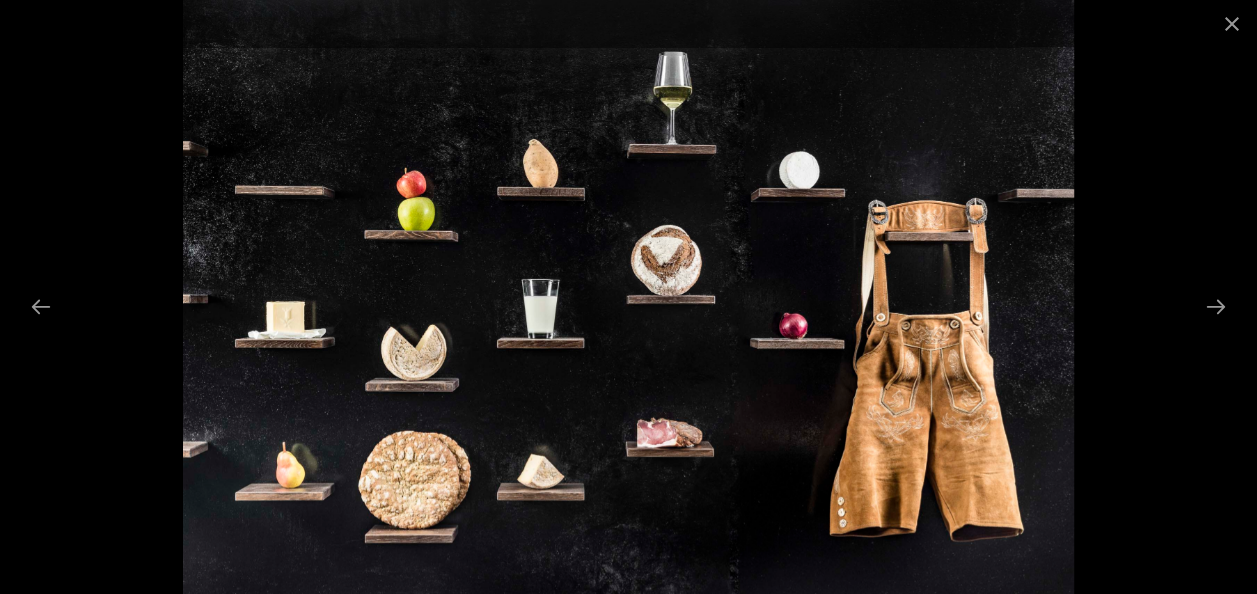 click at bounding box center [1216, 306] 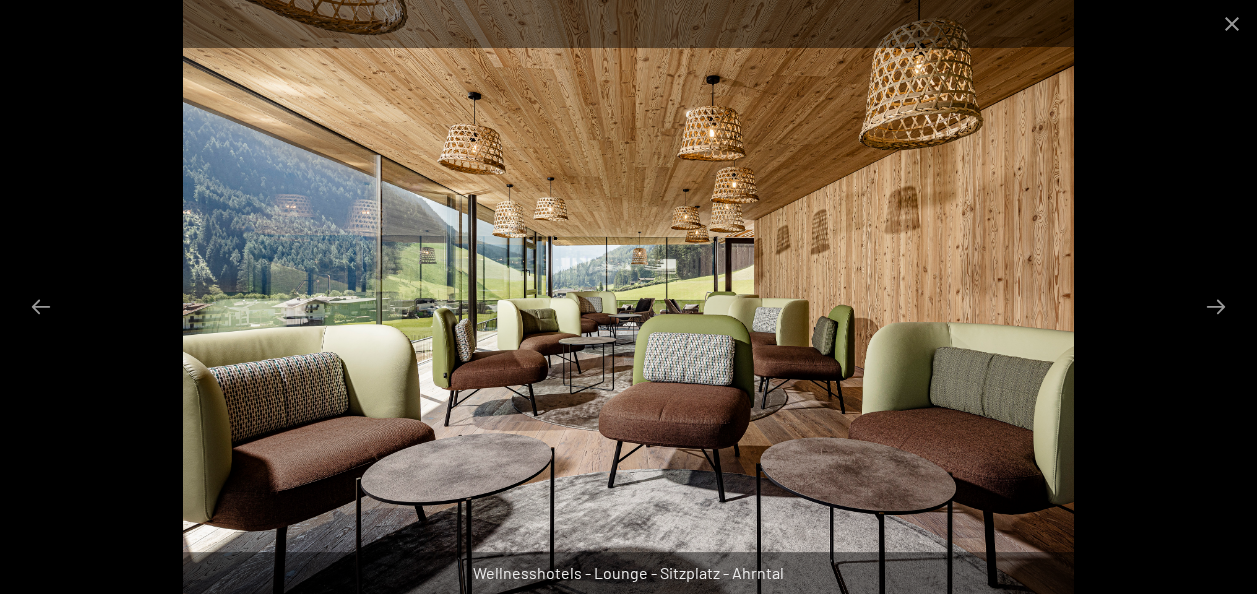 click at bounding box center (1216, 306) 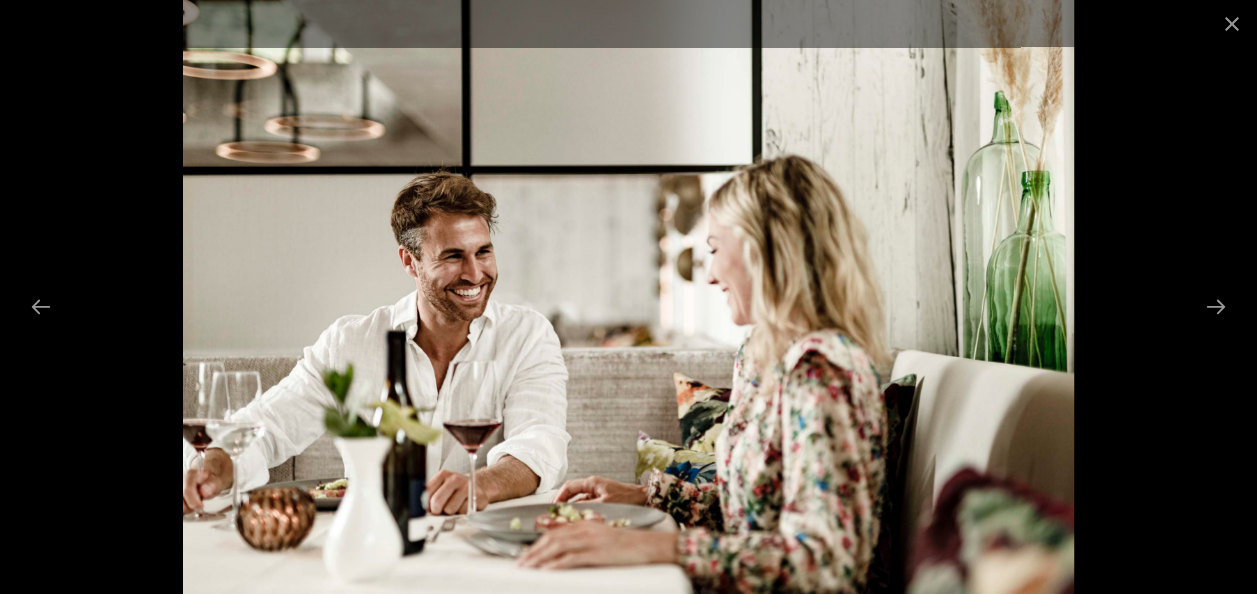 click at bounding box center [1216, 306] 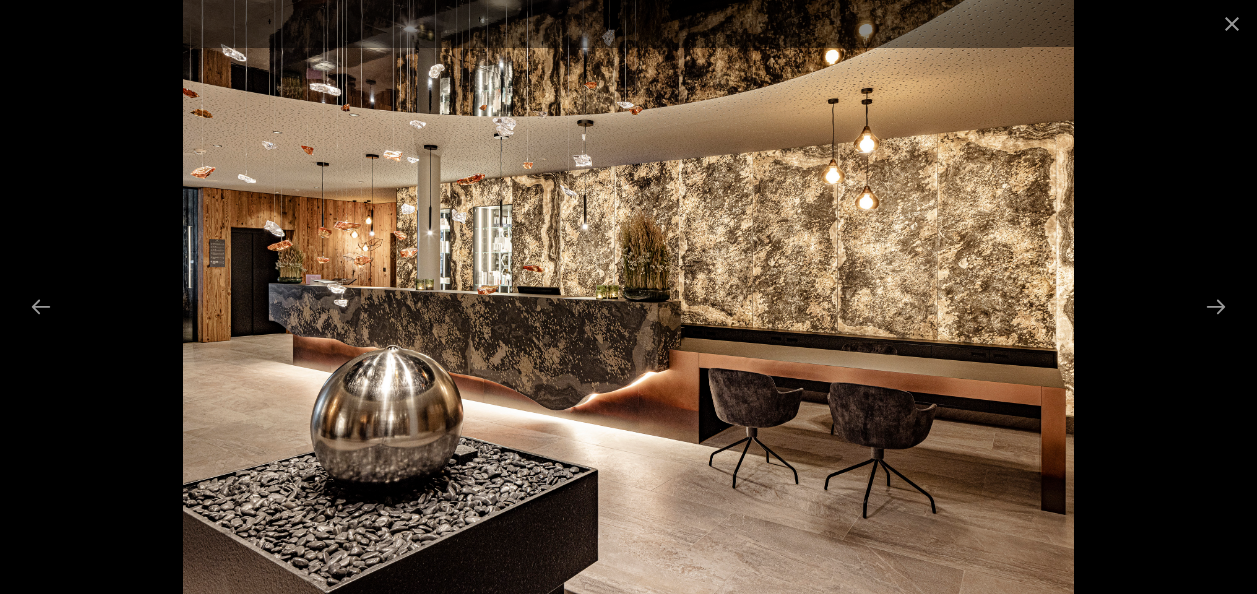 click at bounding box center (1216, 306) 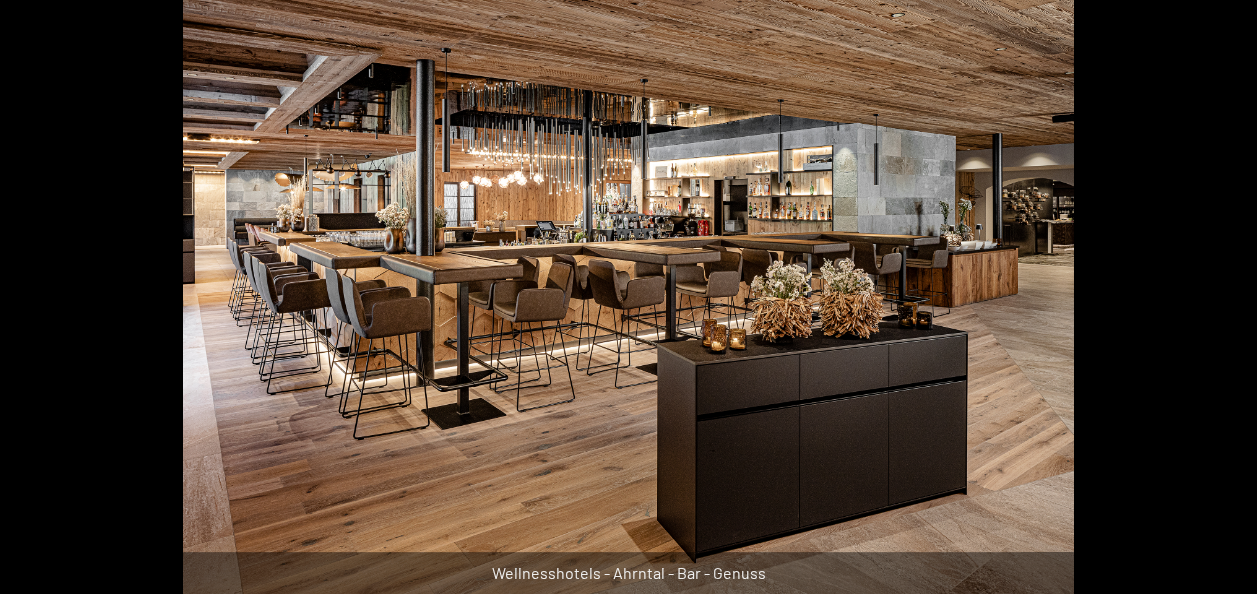 click at bounding box center [1226, 306] 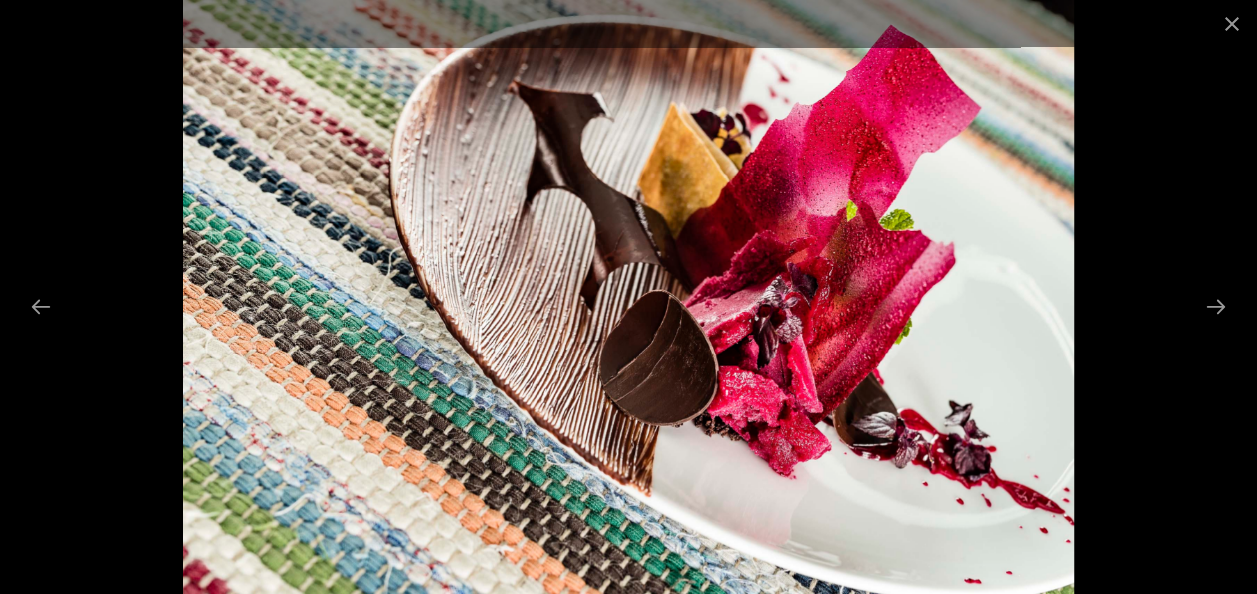 click at bounding box center (1216, 306) 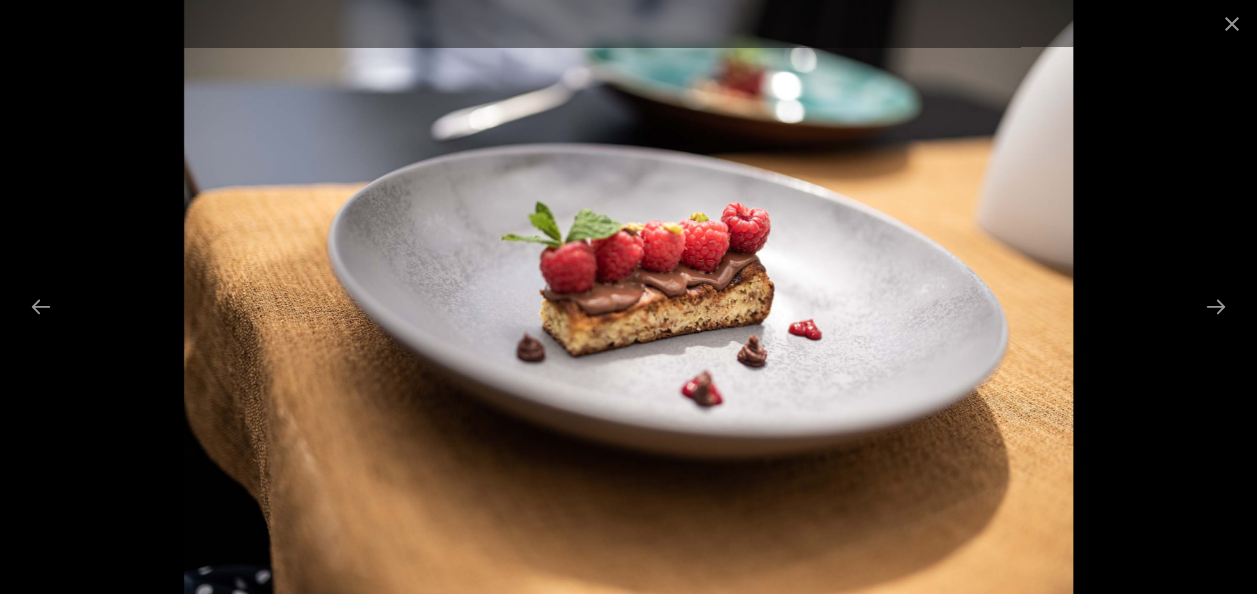 click at bounding box center (1216, 306) 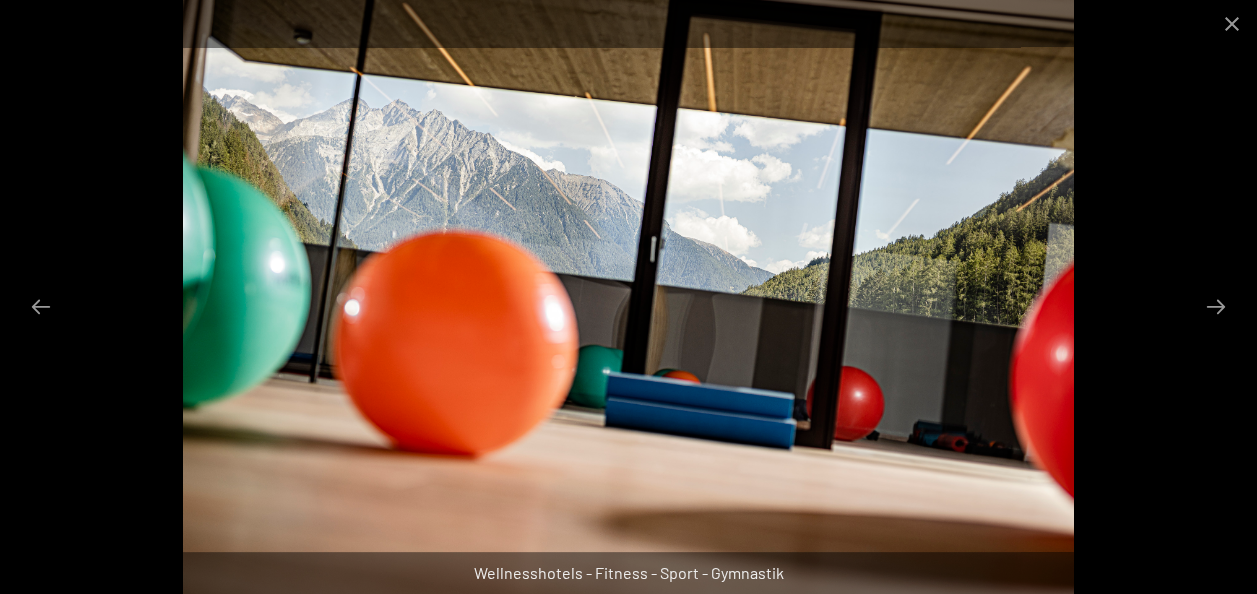 click at bounding box center (1216, 306) 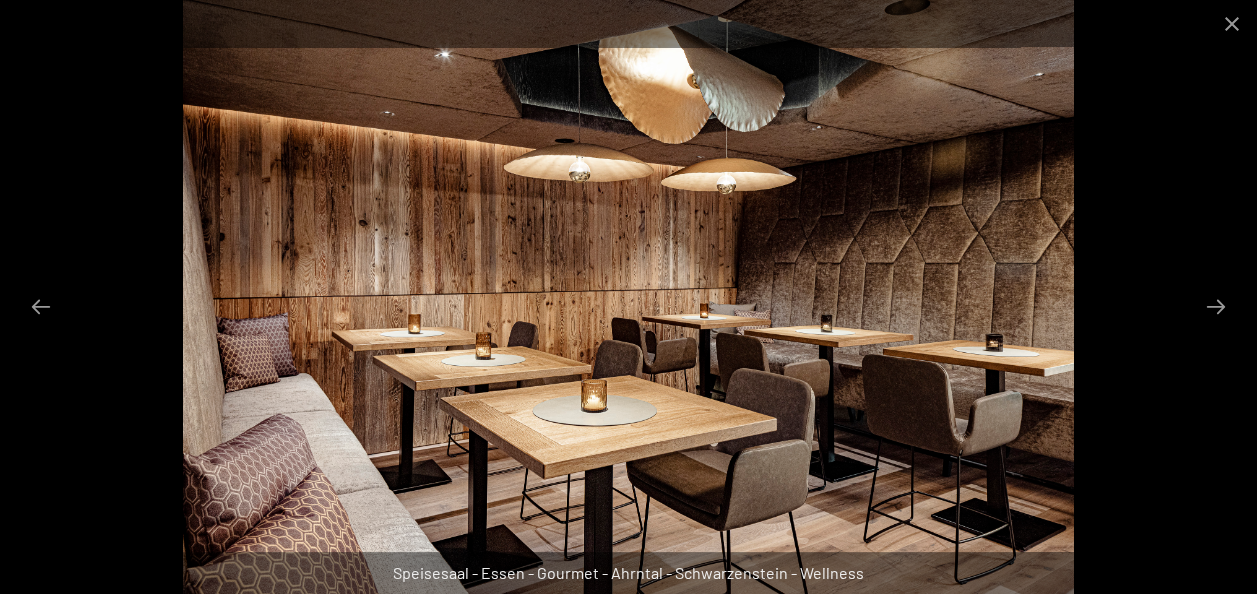 click at bounding box center (1216, 306) 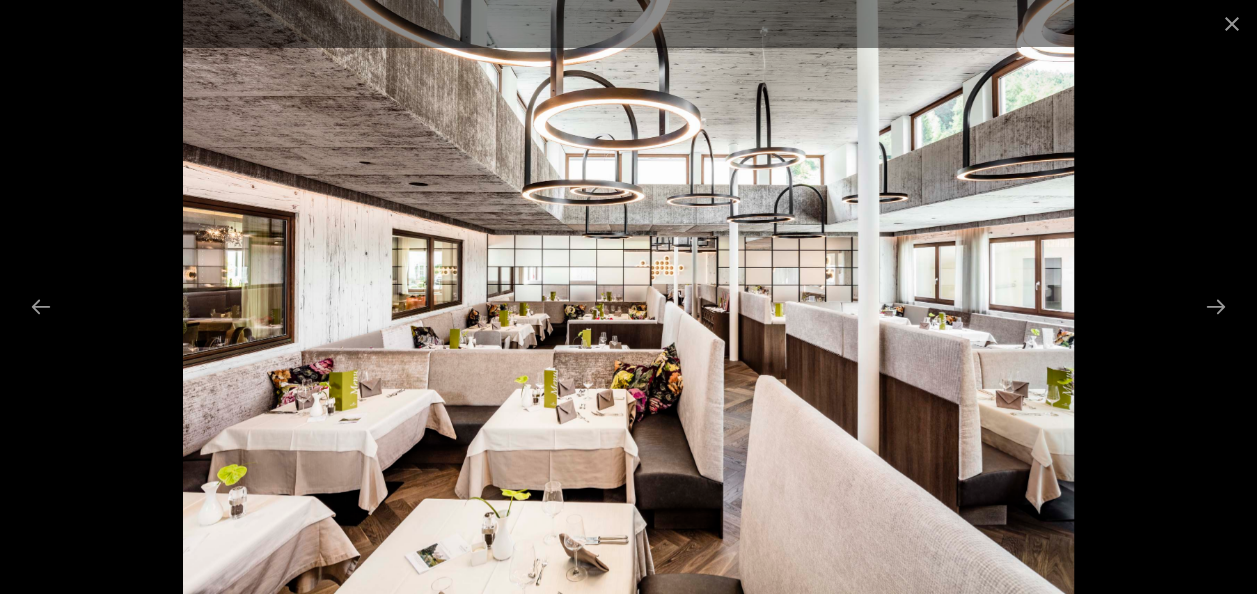 click at bounding box center [1216, 306] 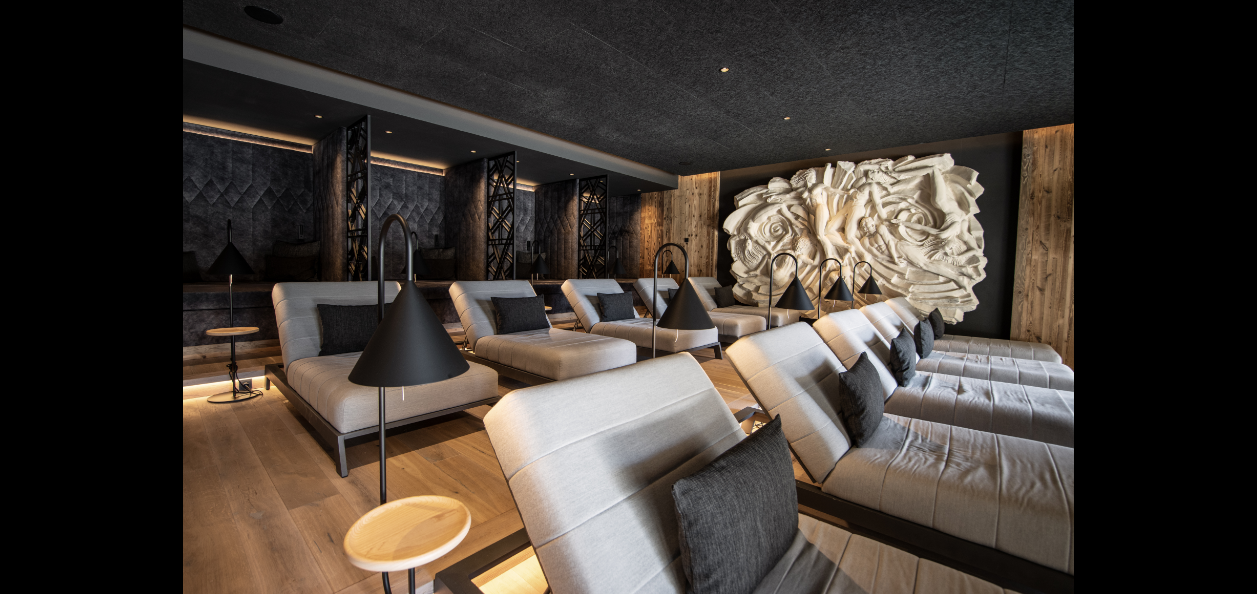 click at bounding box center [1226, 306] 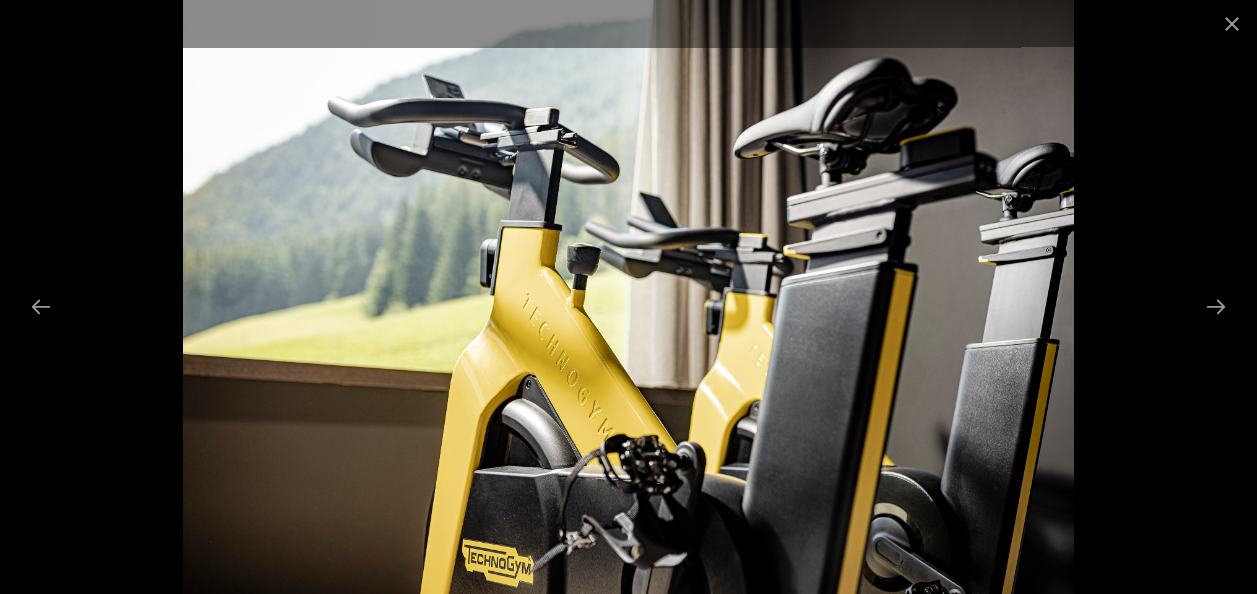 click at bounding box center (1216, 306) 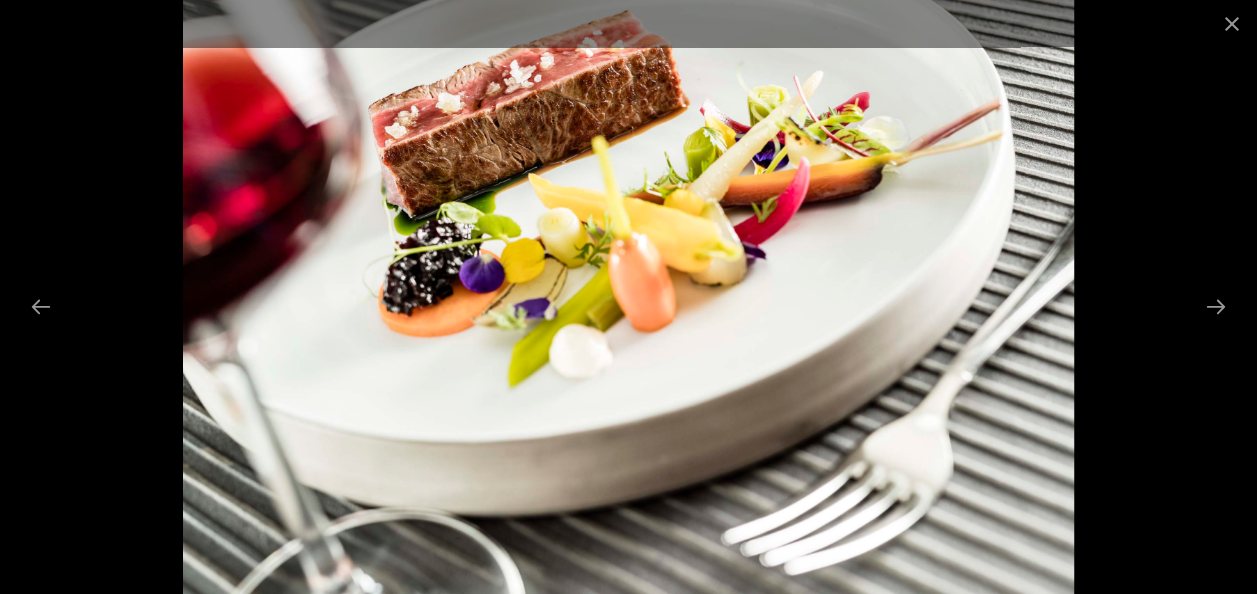 click at bounding box center [1216, 306] 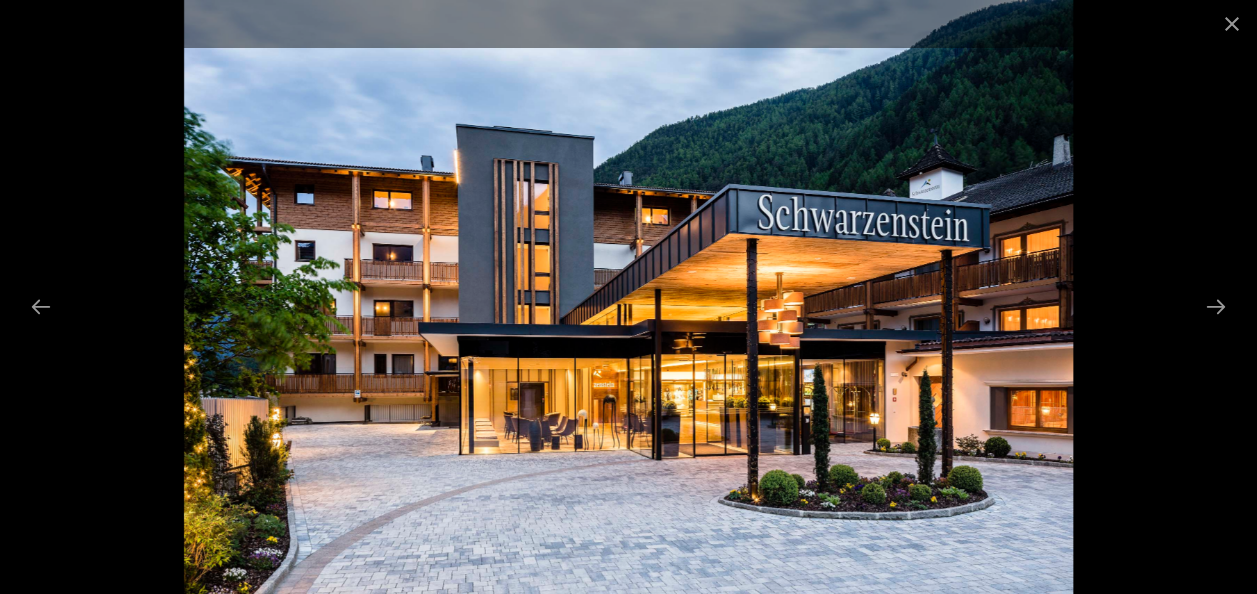 click at bounding box center (1216, 306) 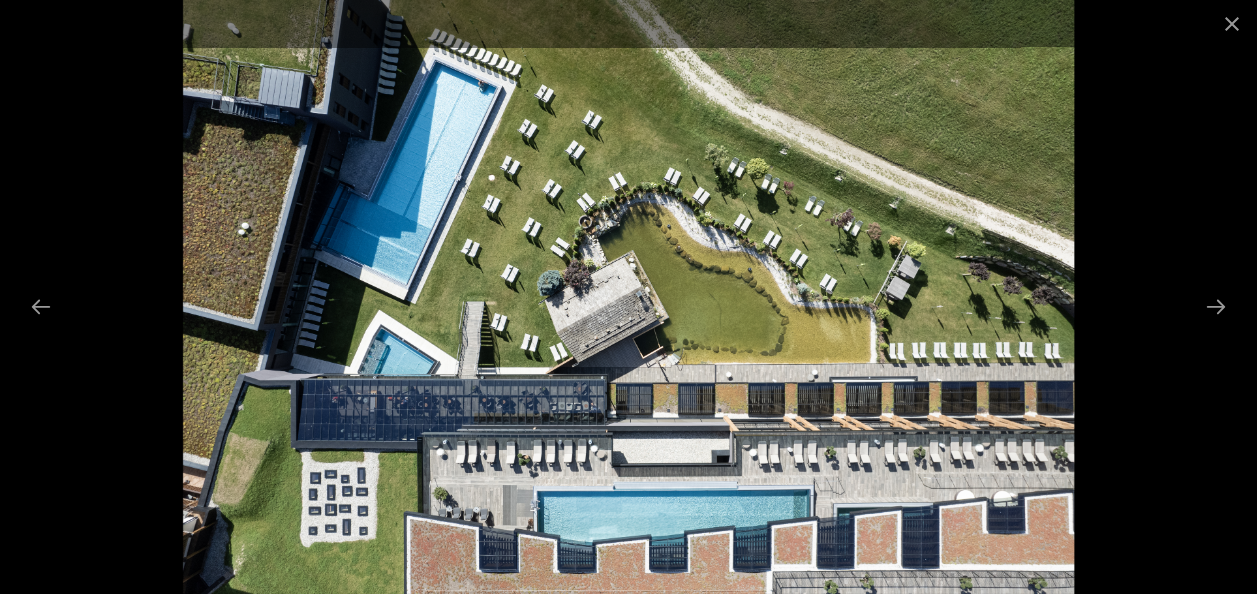 click at bounding box center (1216, 306) 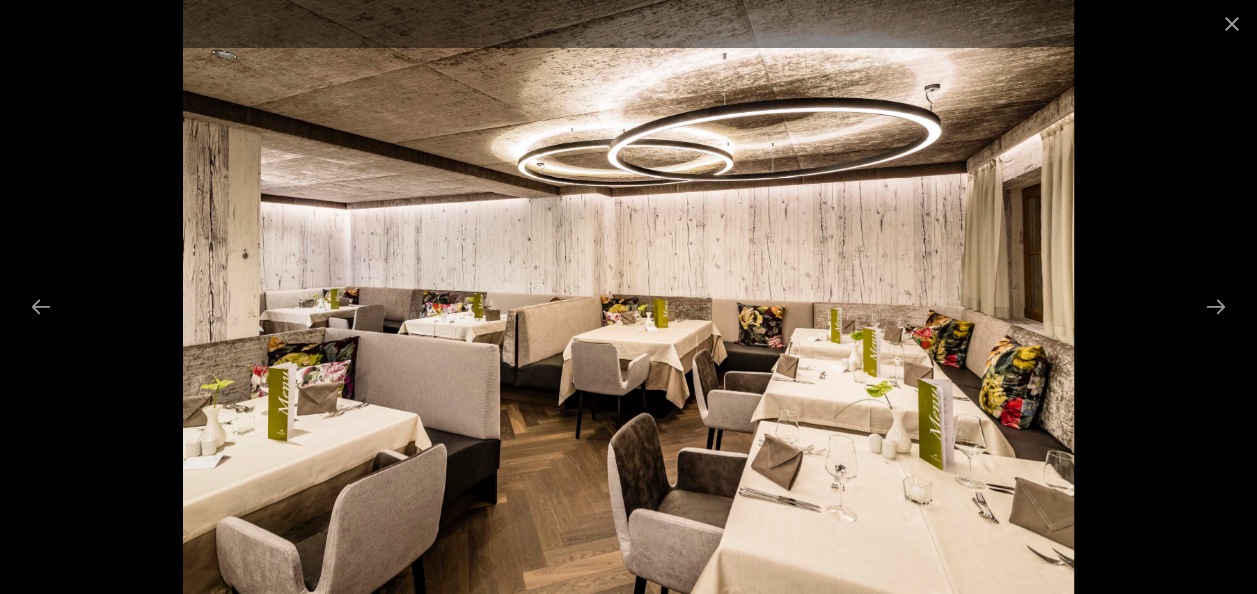 click at bounding box center [1216, 306] 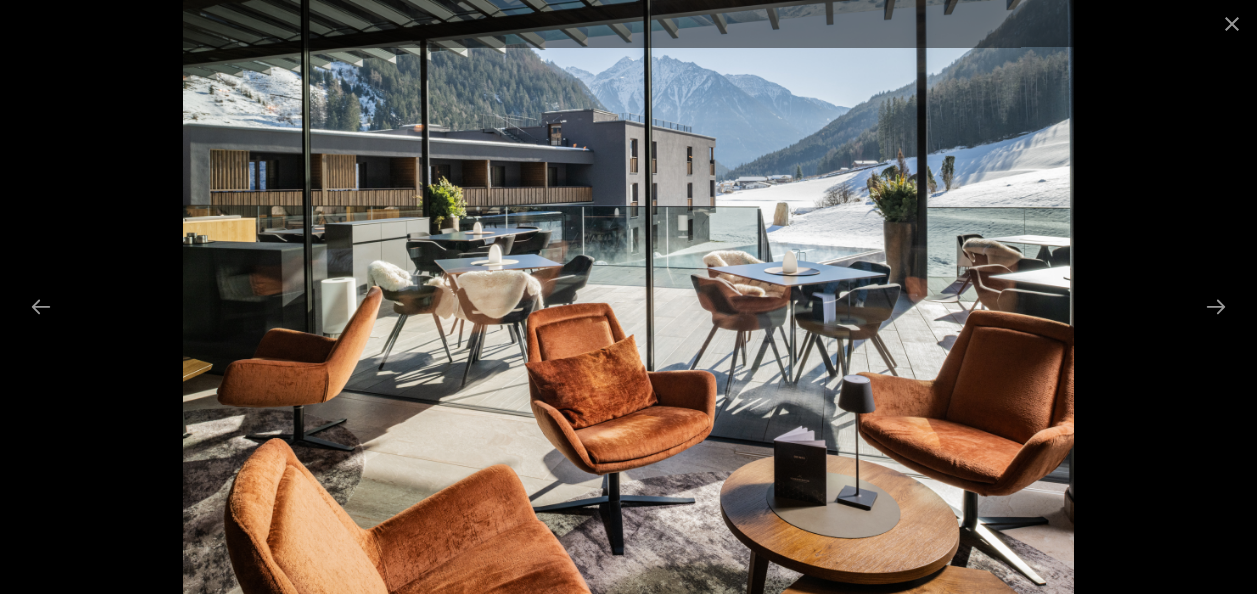 click at bounding box center [1216, 306] 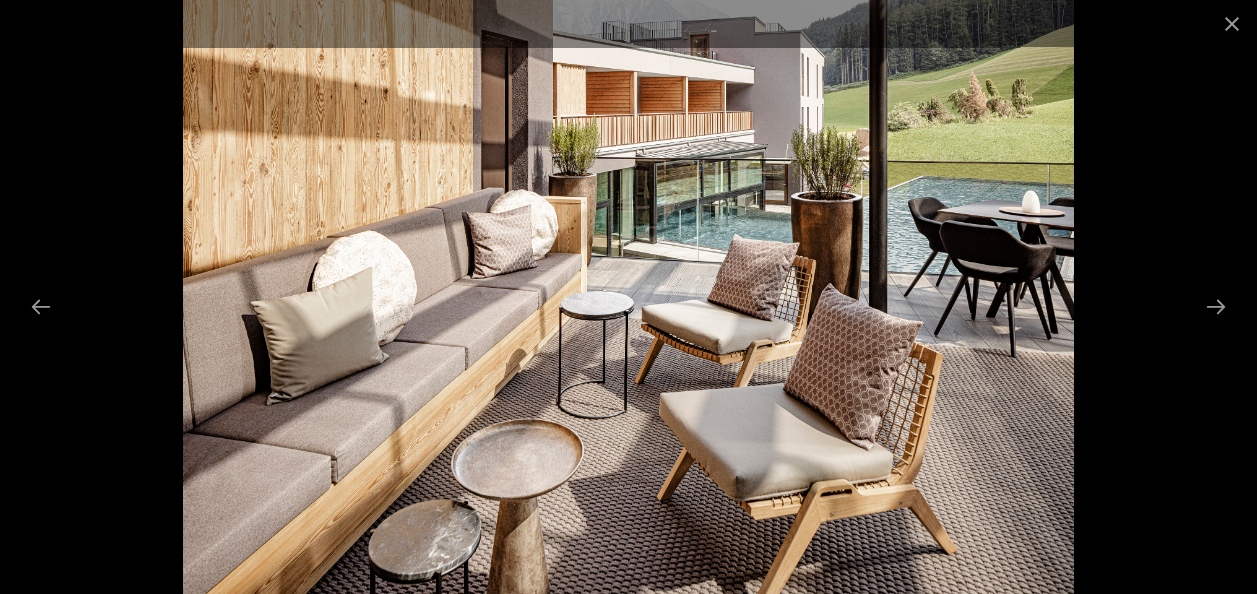 click at bounding box center [1216, 306] 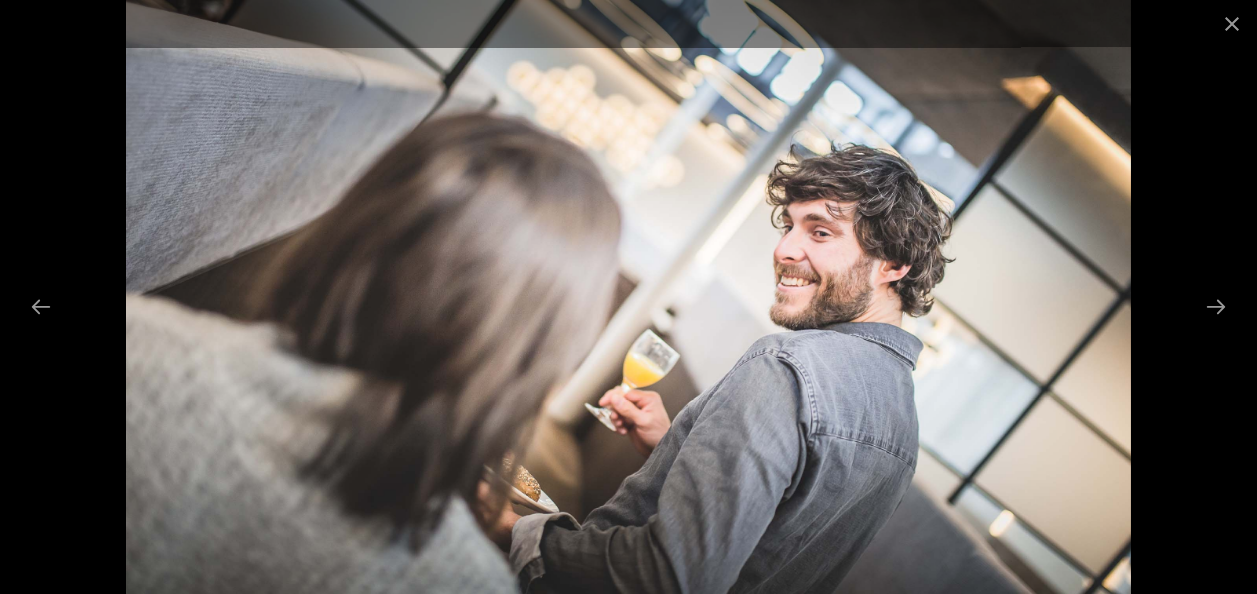 click at bounding box center [1216, 306] 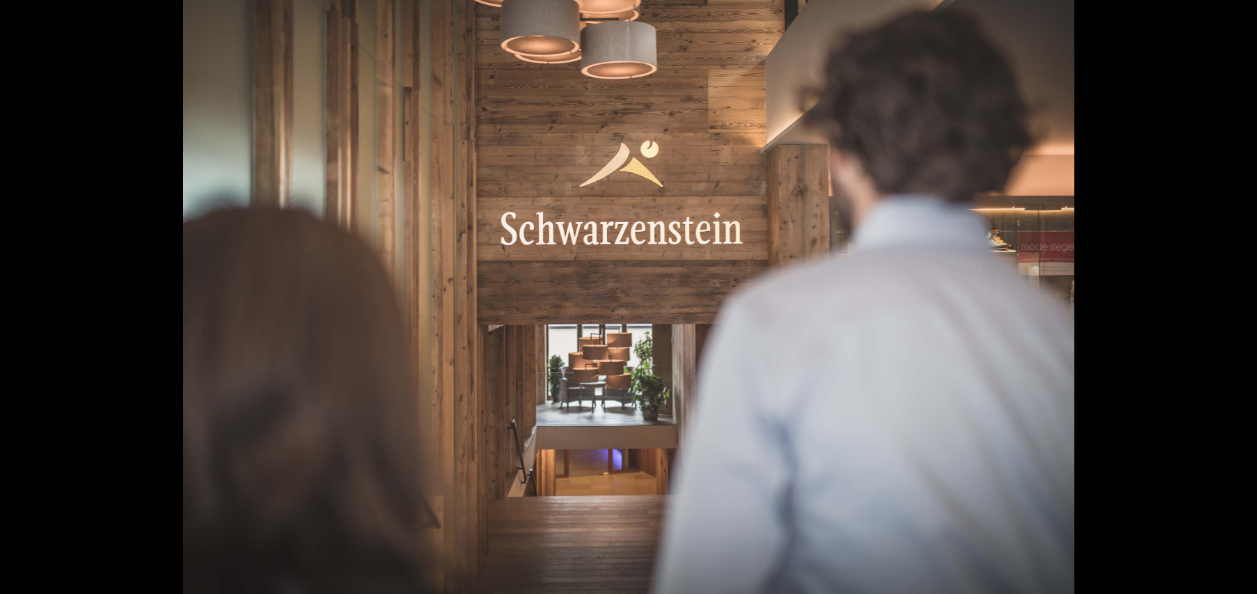 click at bounding box center (1226, 306) 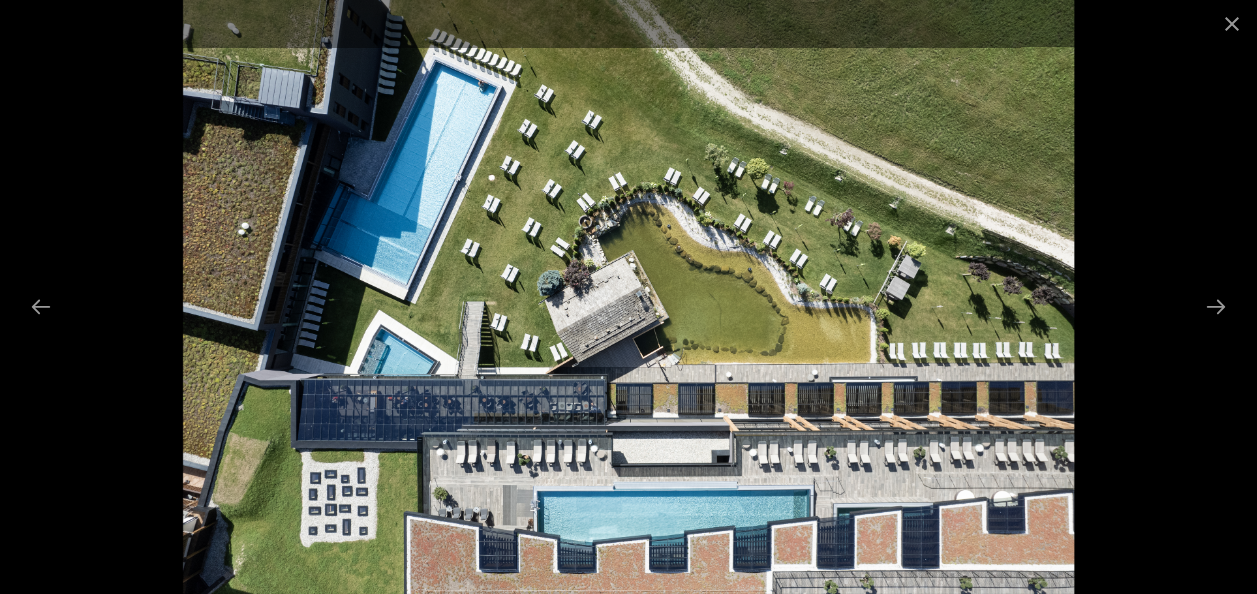 click at bounding box center [1216, 306] 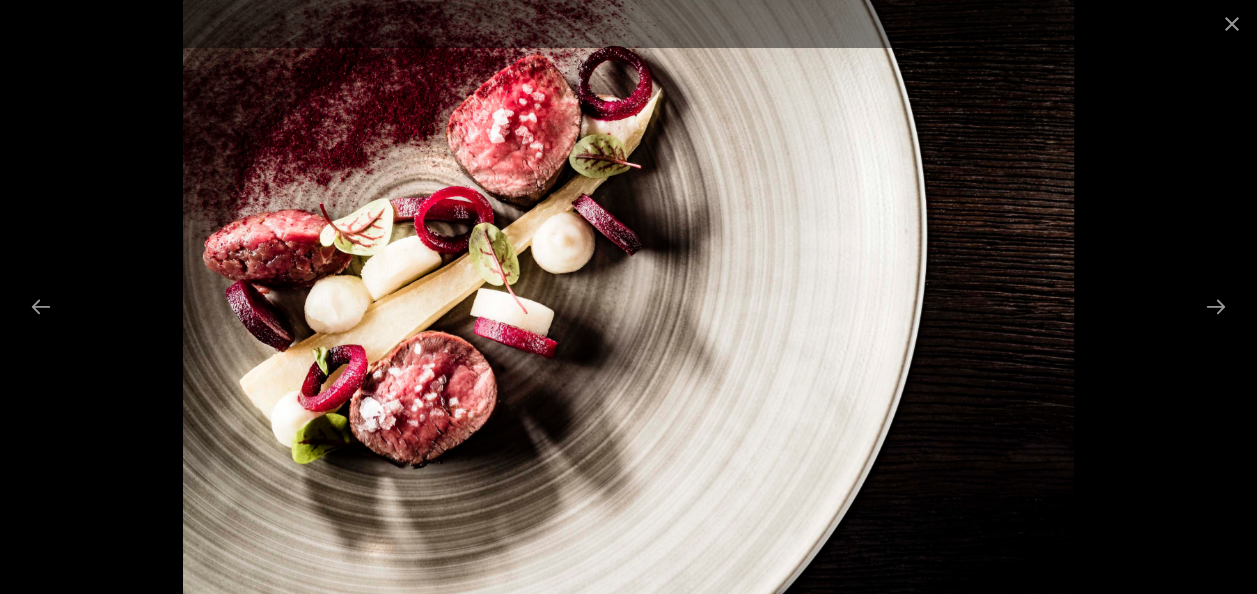 click at bounding box center [1216, 306] 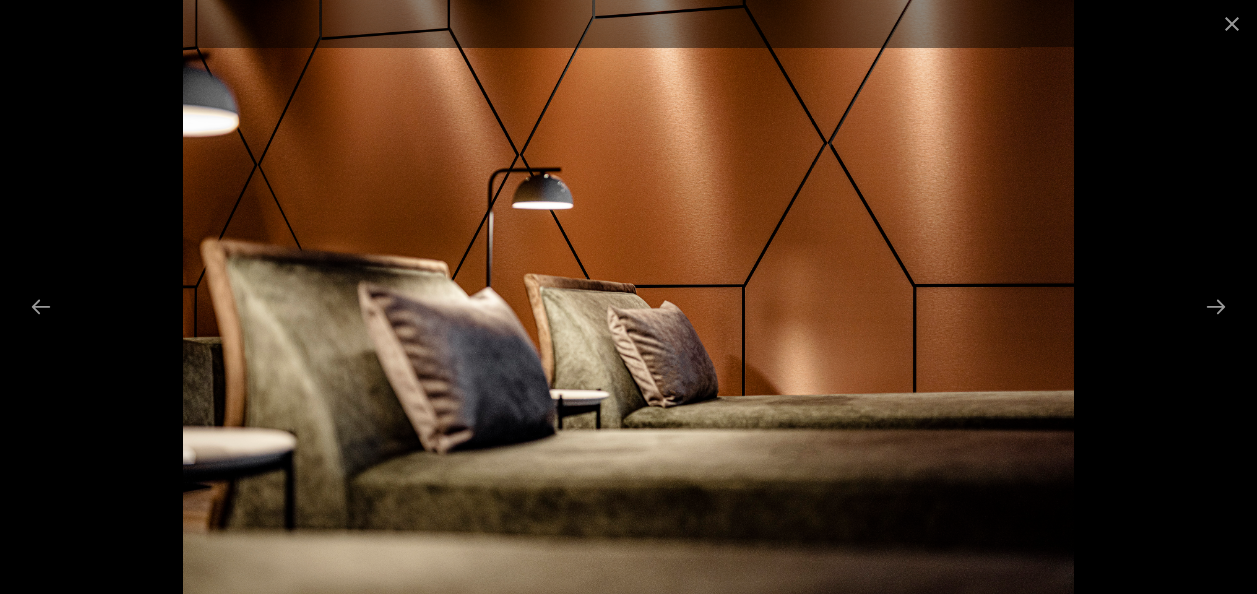 click at bounding box center (1216, 306) 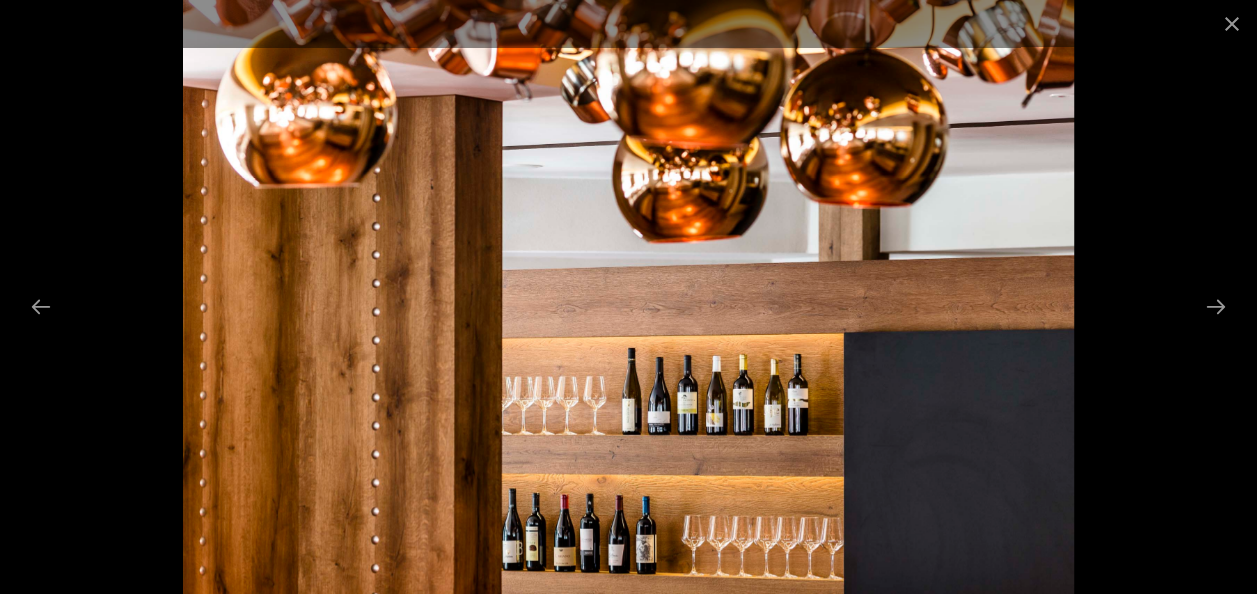 click at bounding box center (1216, 306) 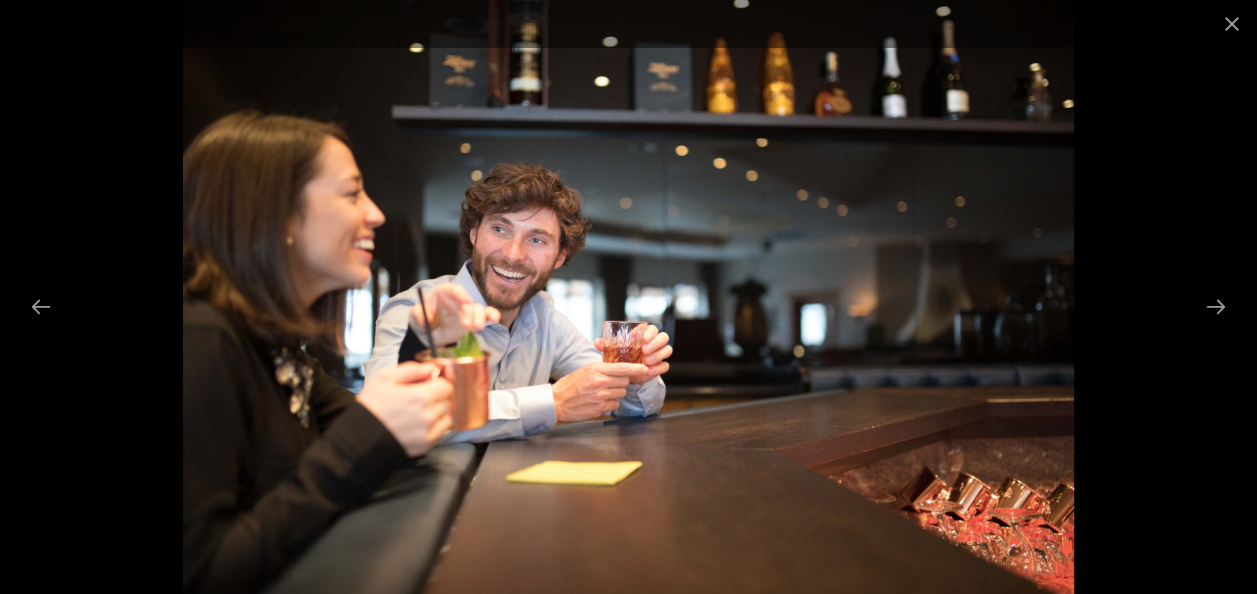 click at bounding box center (1232, 23) 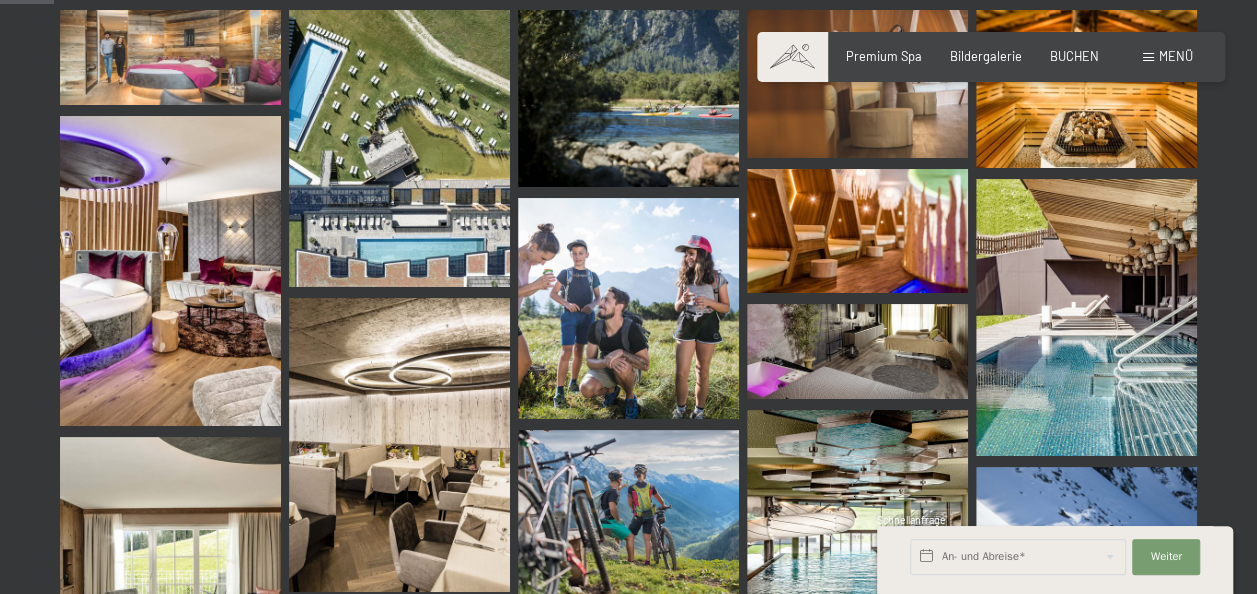 scroll, scrollTop: 851, scrollLeft: 0, axis: vertical 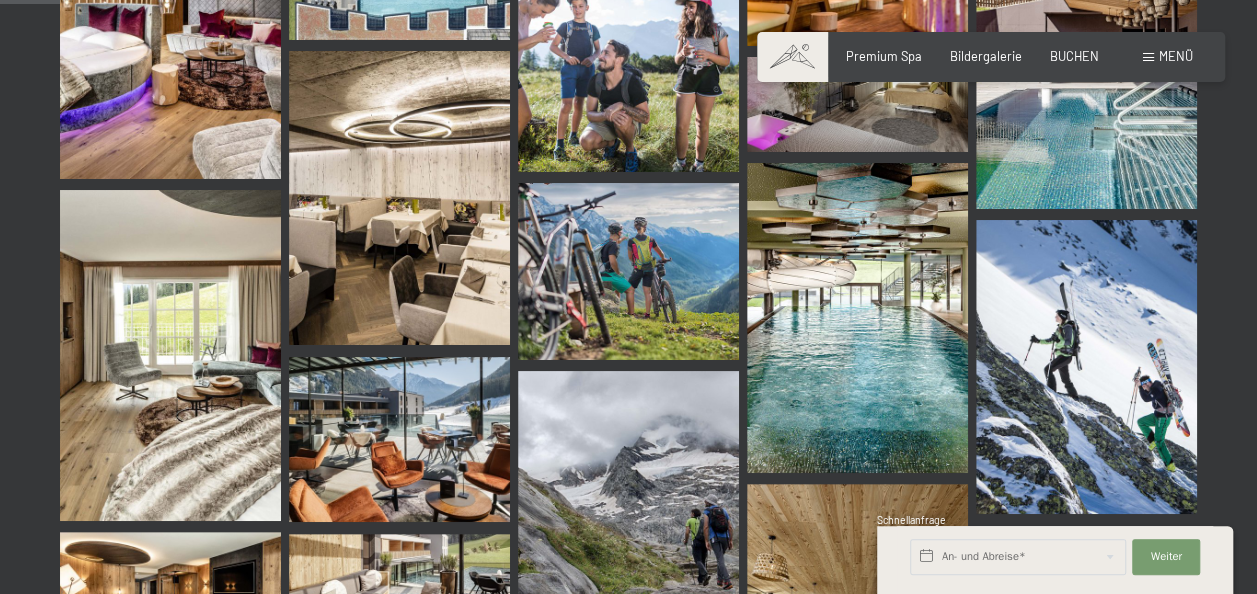 click at bounding box center (857, 317) 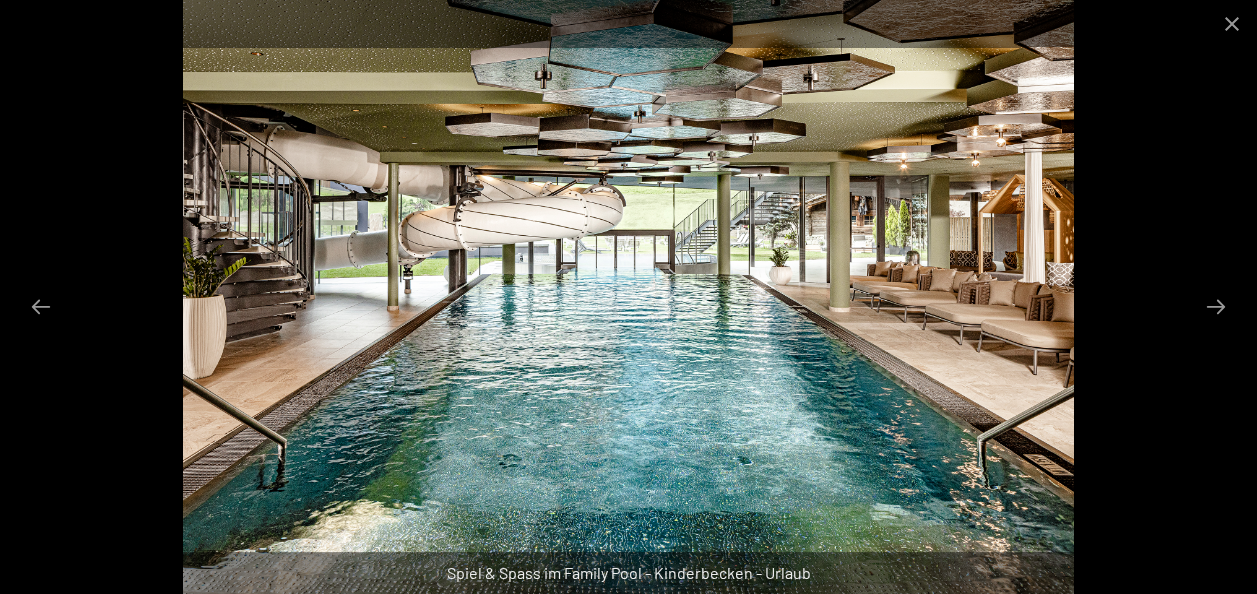 click at bounding box center (1216, 306) 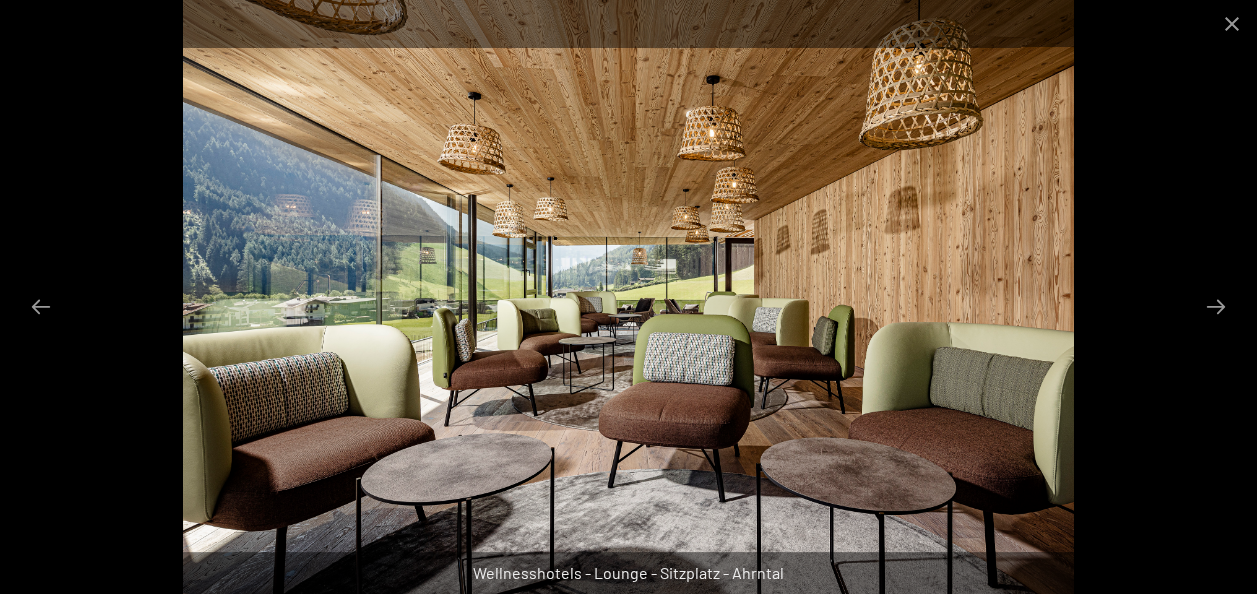 click at bounding box center [1216, 306] 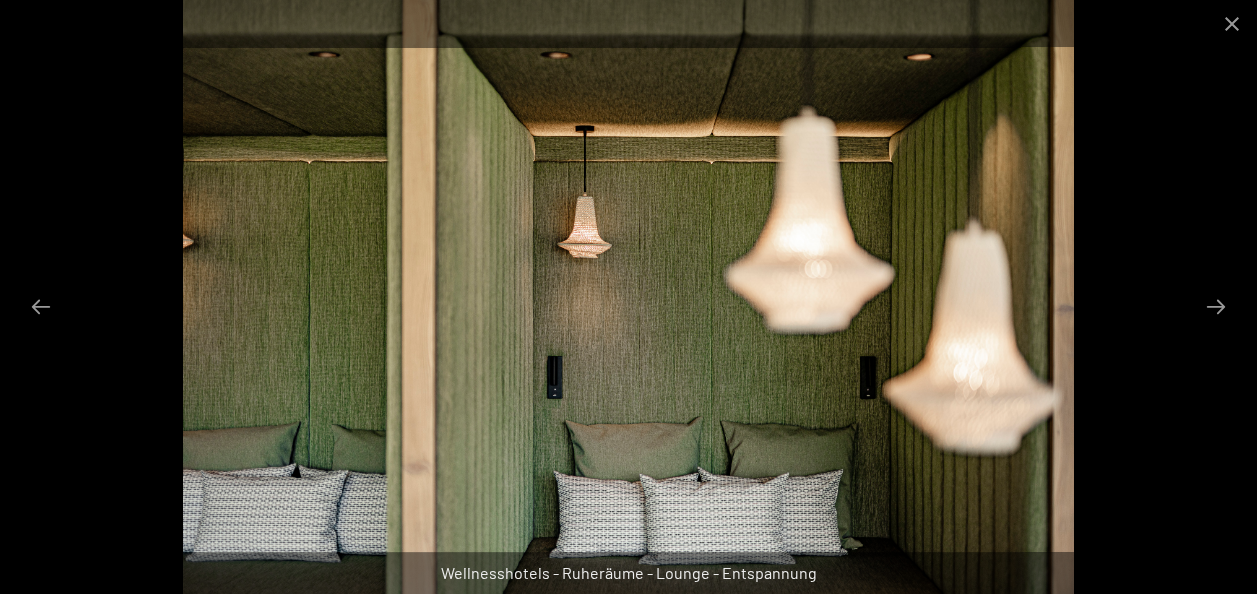 click at bounding box center [1216, 306] 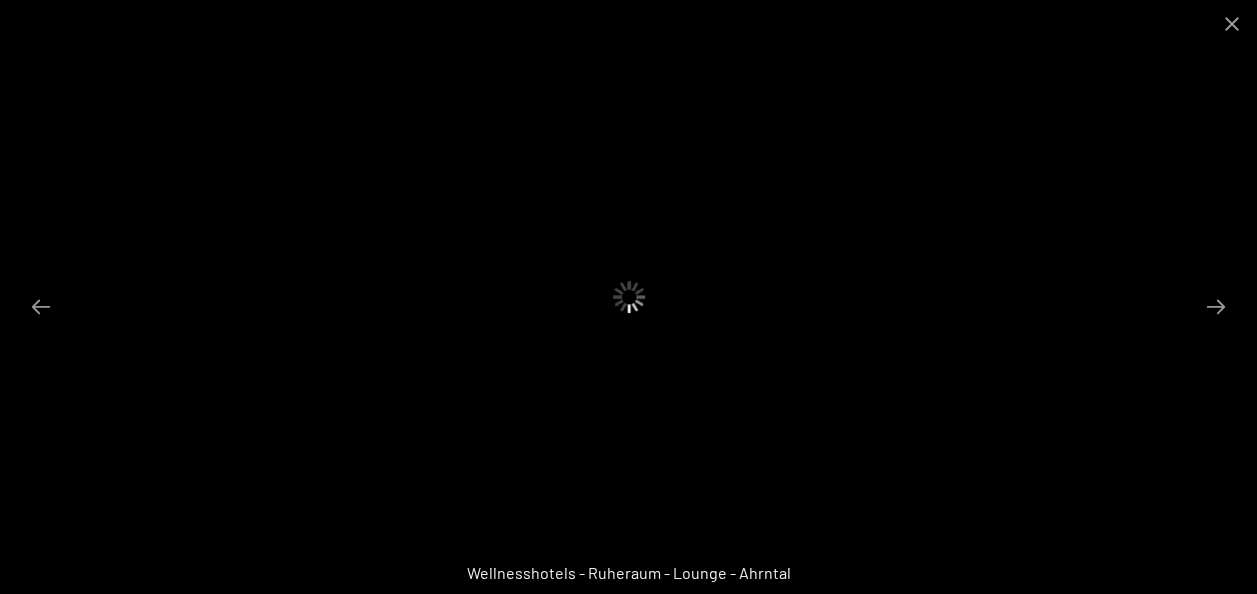 click at bounding box center [1232, 23] 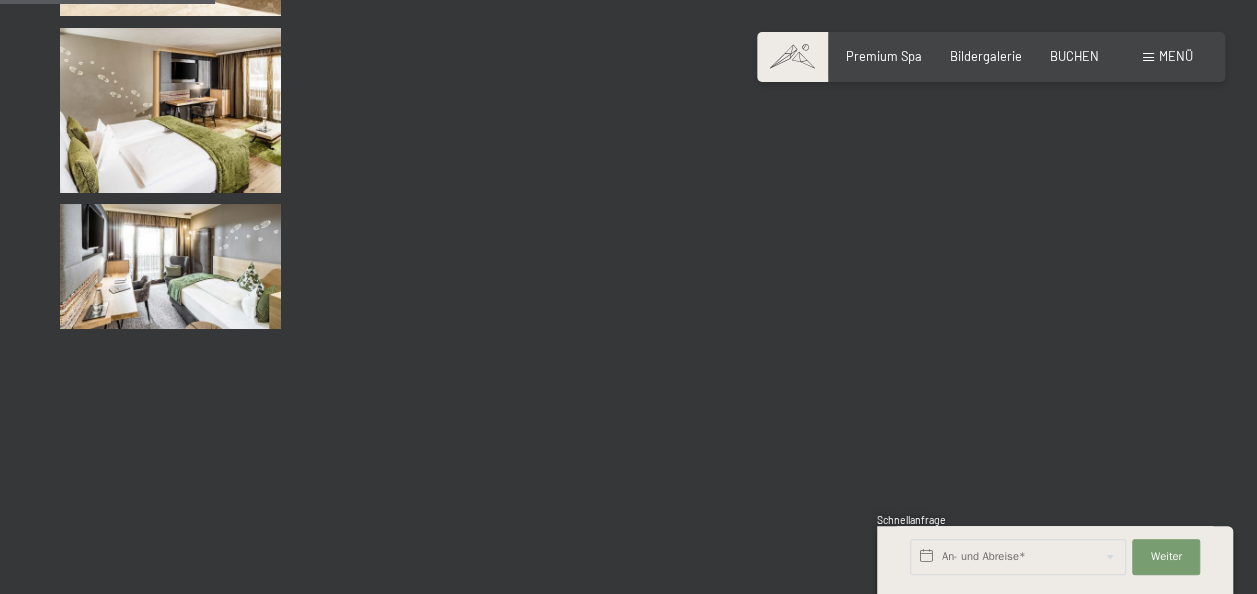 scroll, scrollTop: 0, scrollLeft: 0, axis: both 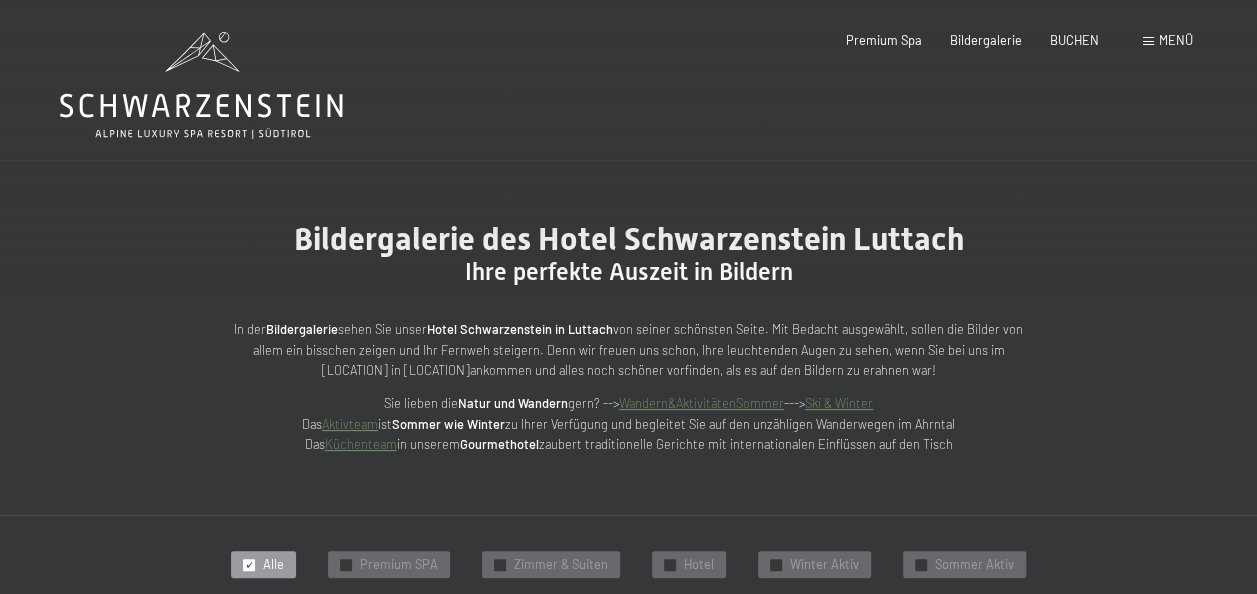 click on "Premium Spa" at bounding box center [884, 40] 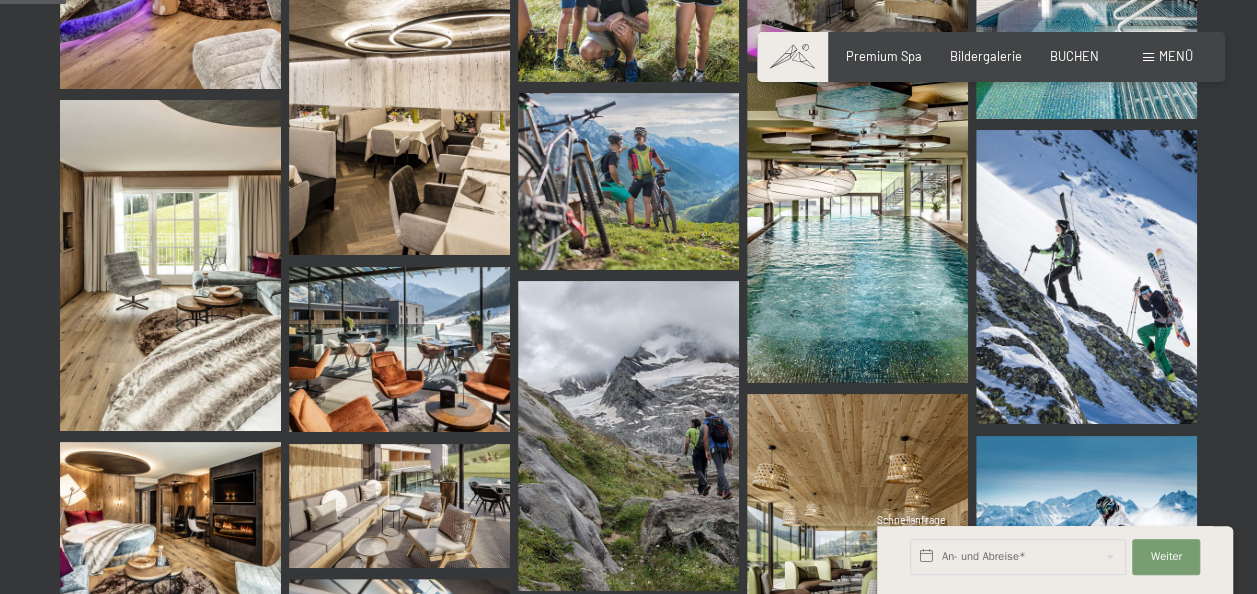 scroll, scrollTop: 0, scrollLeft: 0, axis: both 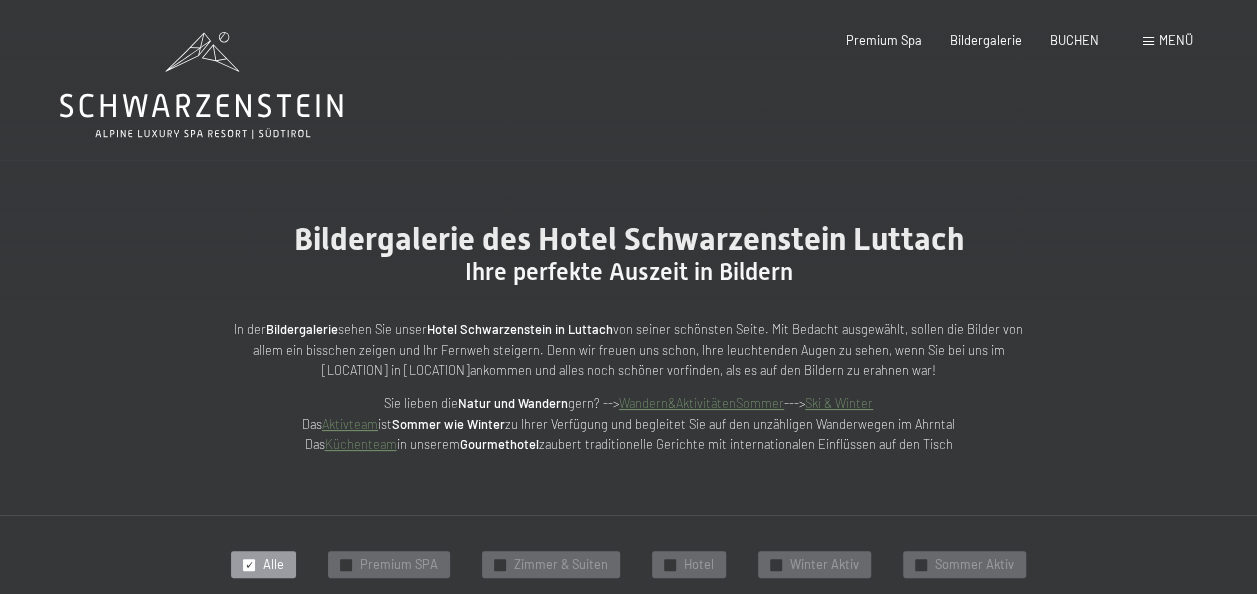 click on "Premium Spa" at bounding box center [884, 40] 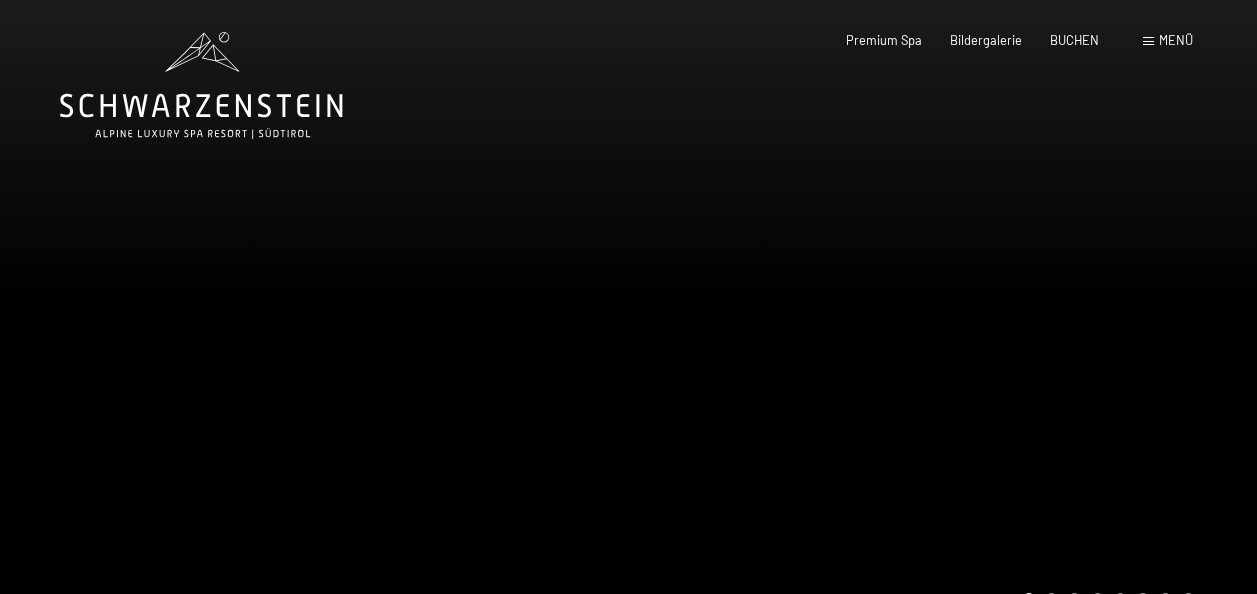 scroll, scrollTop: 0, scrollLeft: 0, axis: both 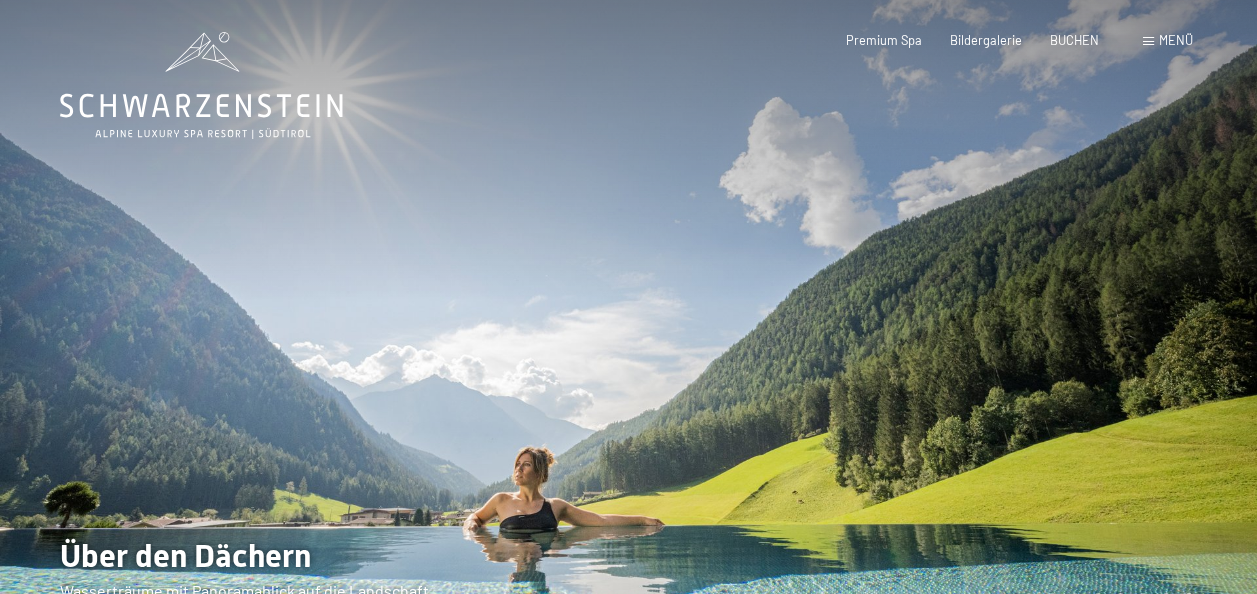 click on "Menü" at bounding box center (1176, 40) 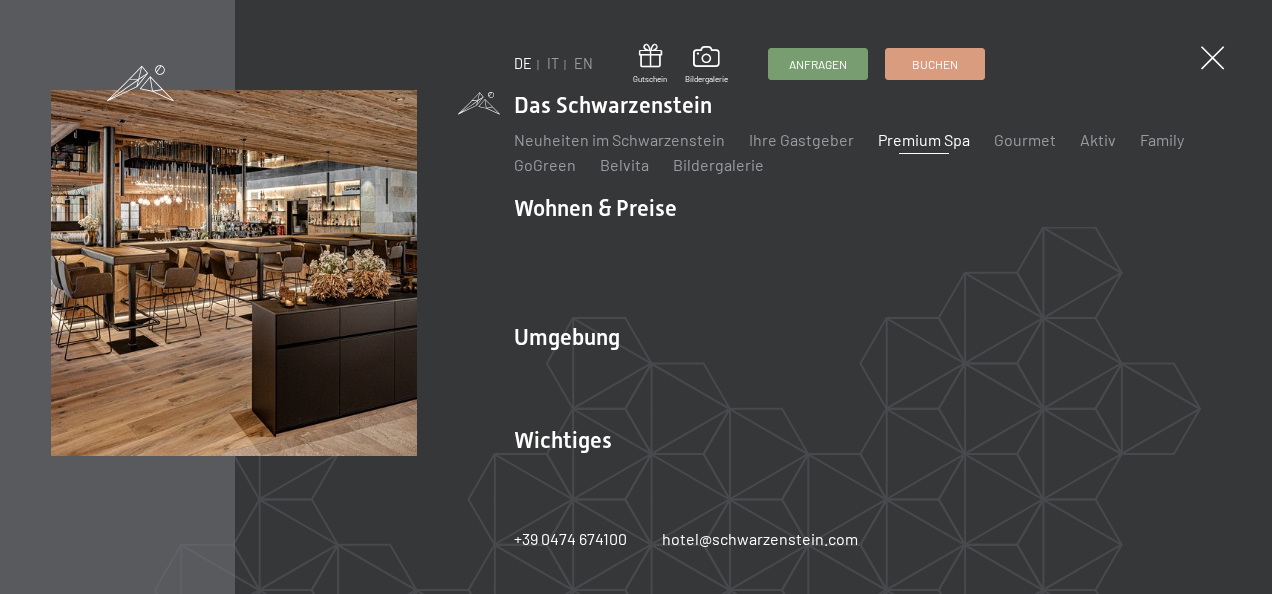 click on "Gourmet" at bounding box center [1025, 139] 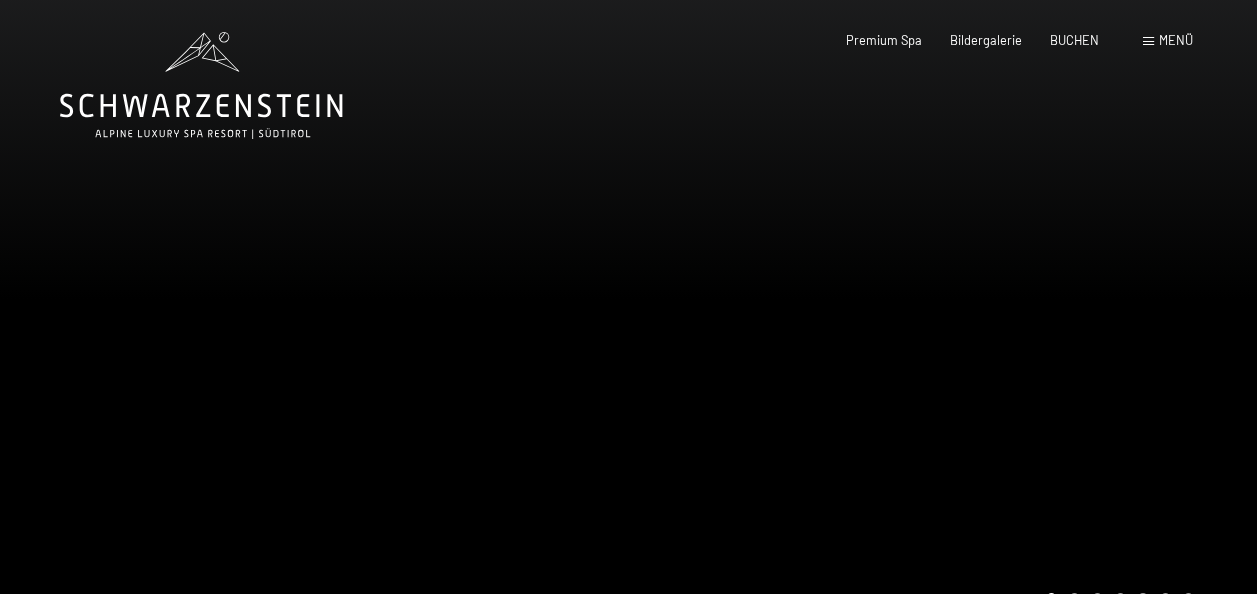 scroll, scrollTop: 0, scrollLeft: 0, axis: both 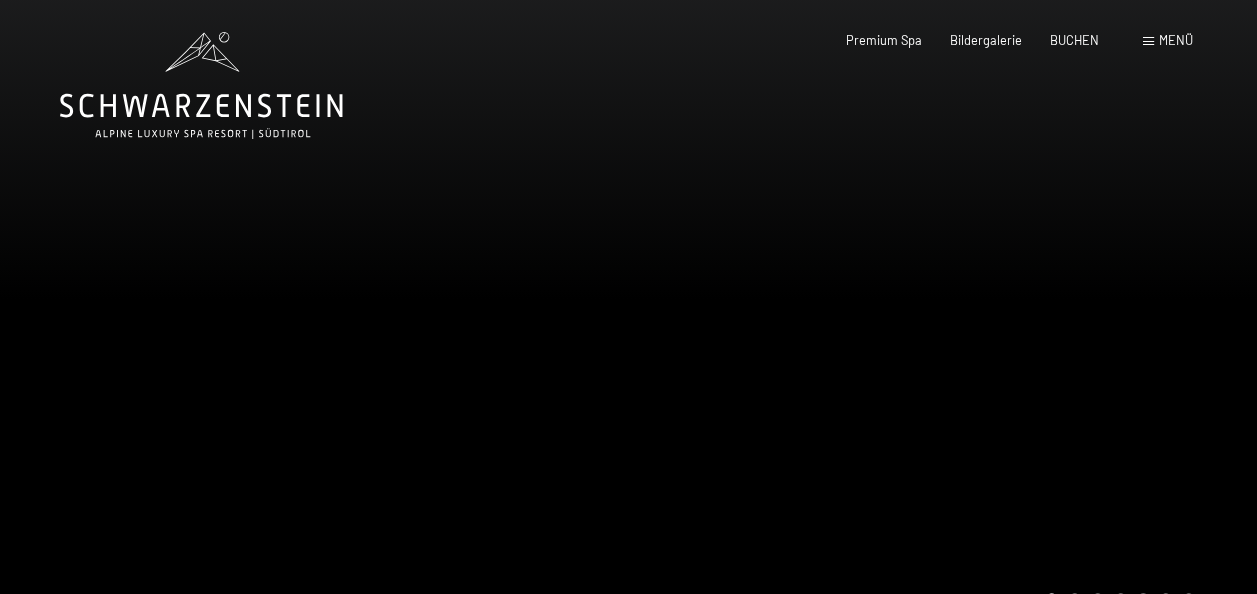 click at bounding box center [1148, 41] 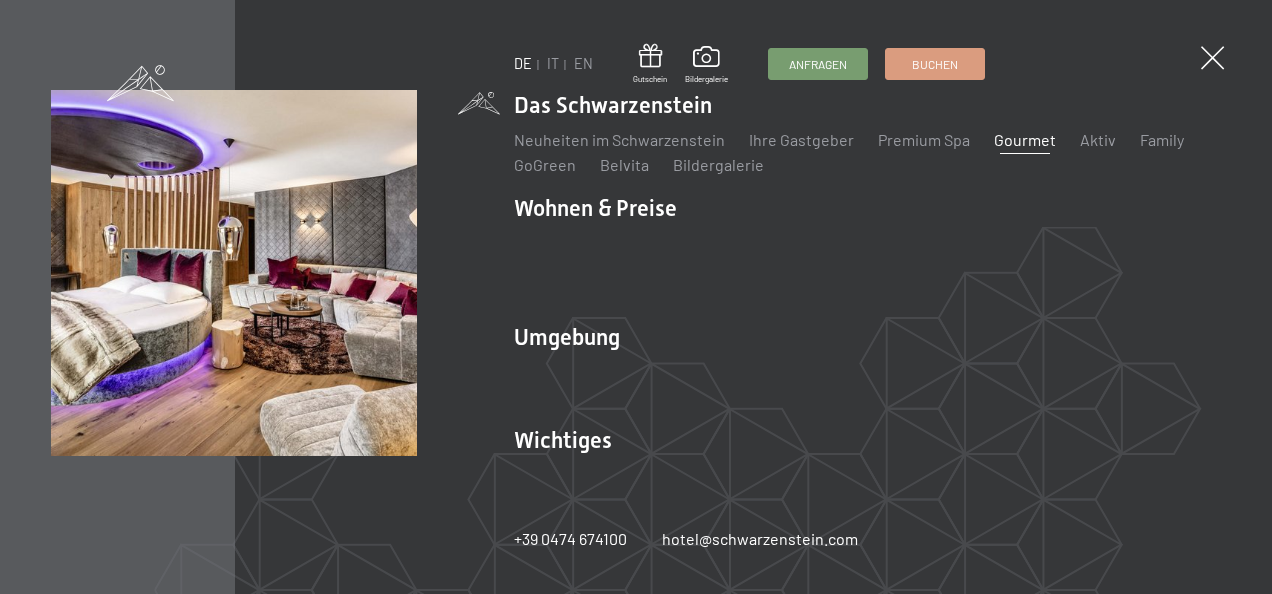 click on "Zimmer & Preise" at bounding box center [726, 242] 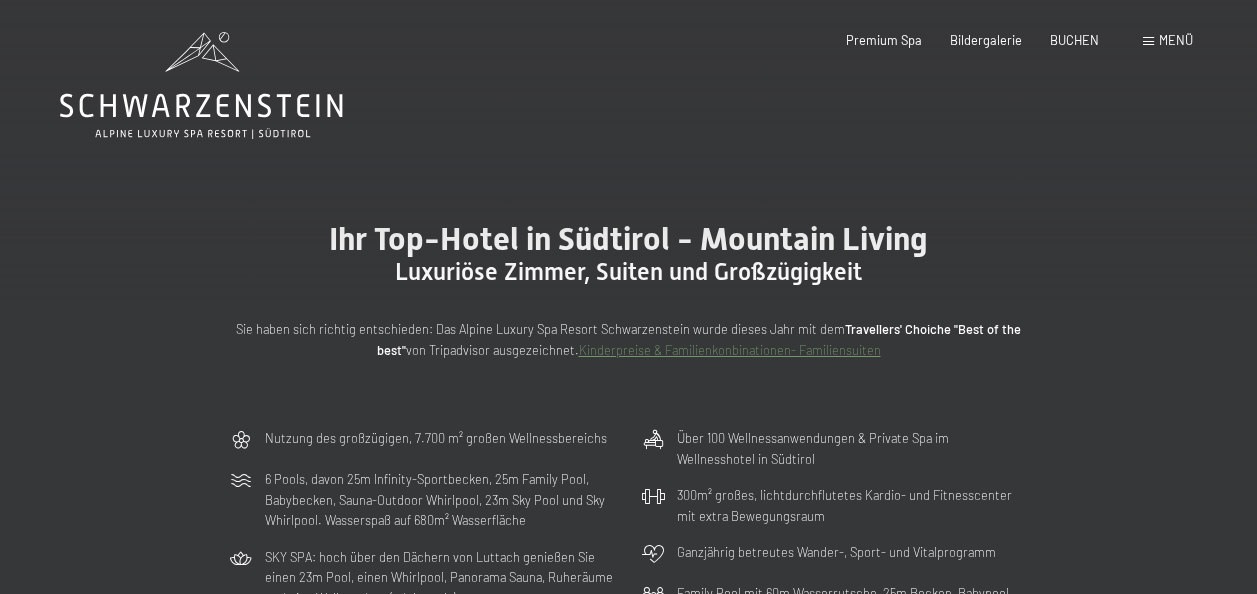 scroll, scrollTop: 0, scrollLeft: 0, axis: both 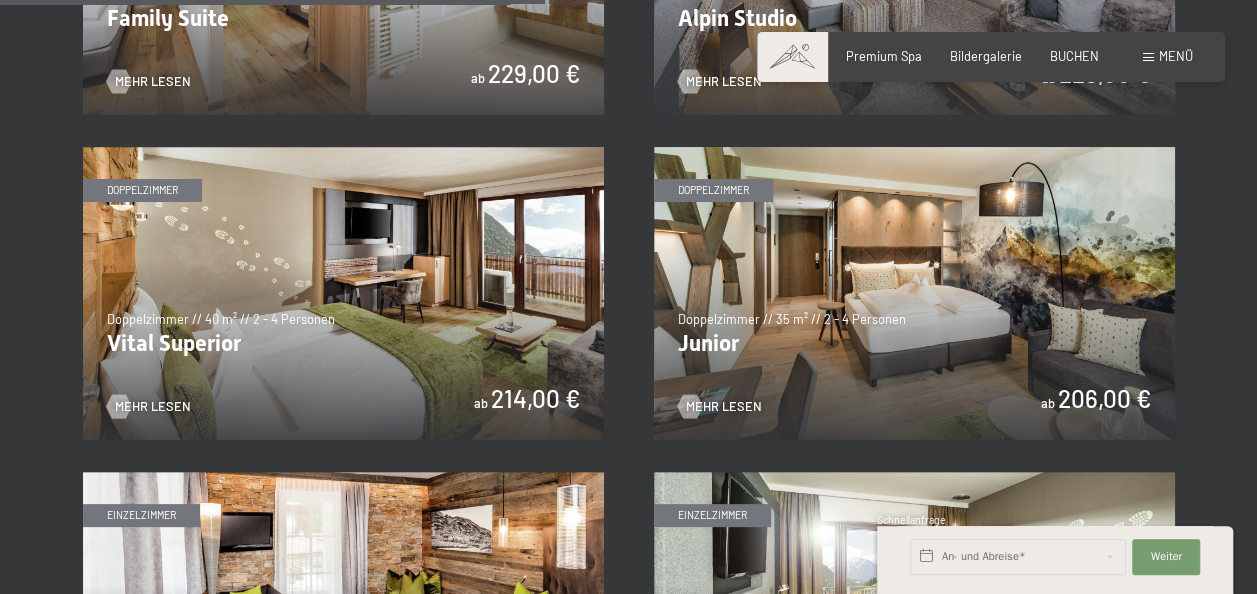 click at bounding box center (914, 293) 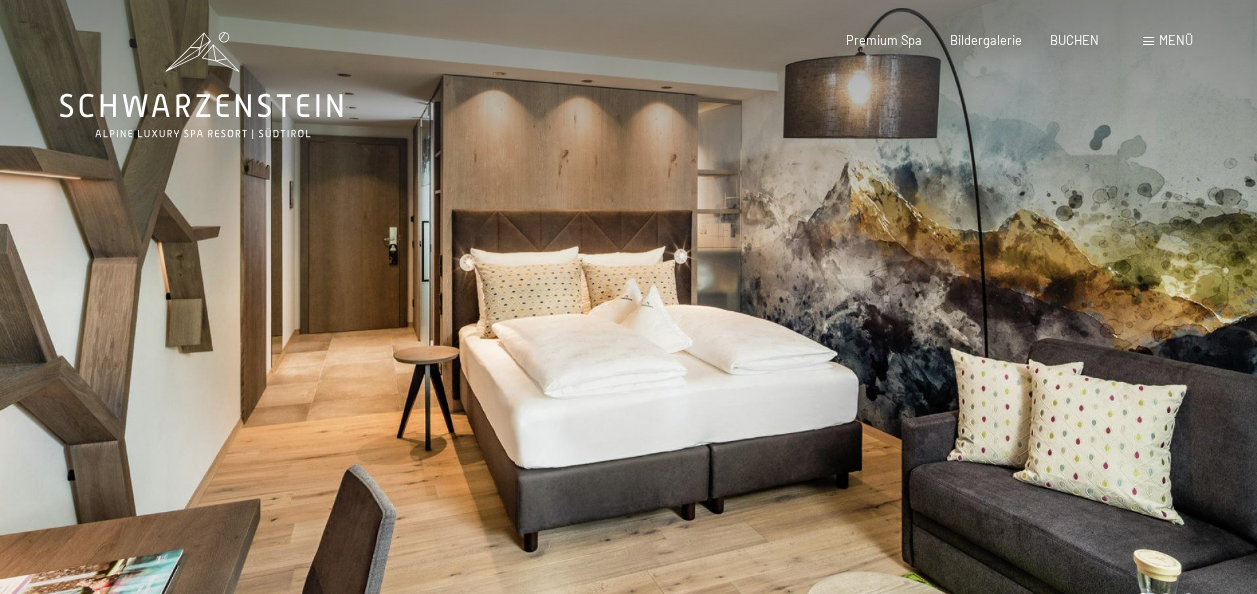 scroll, scrollTop: 0, scrollLeft: 0, axis: both 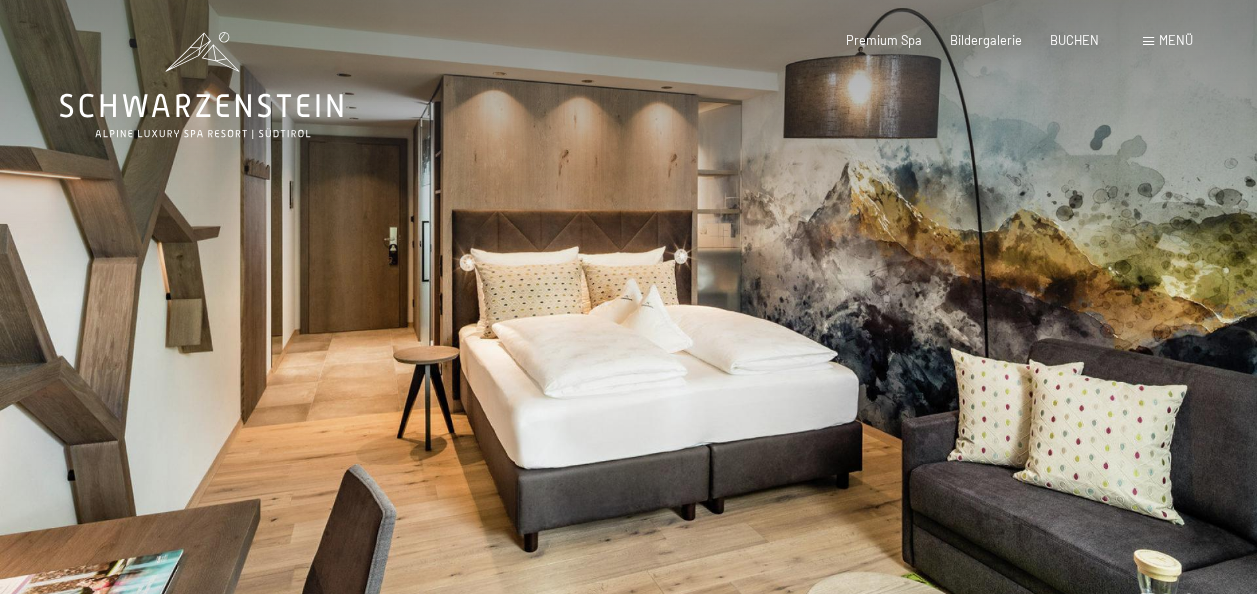 click at bounding box center (943, 325) 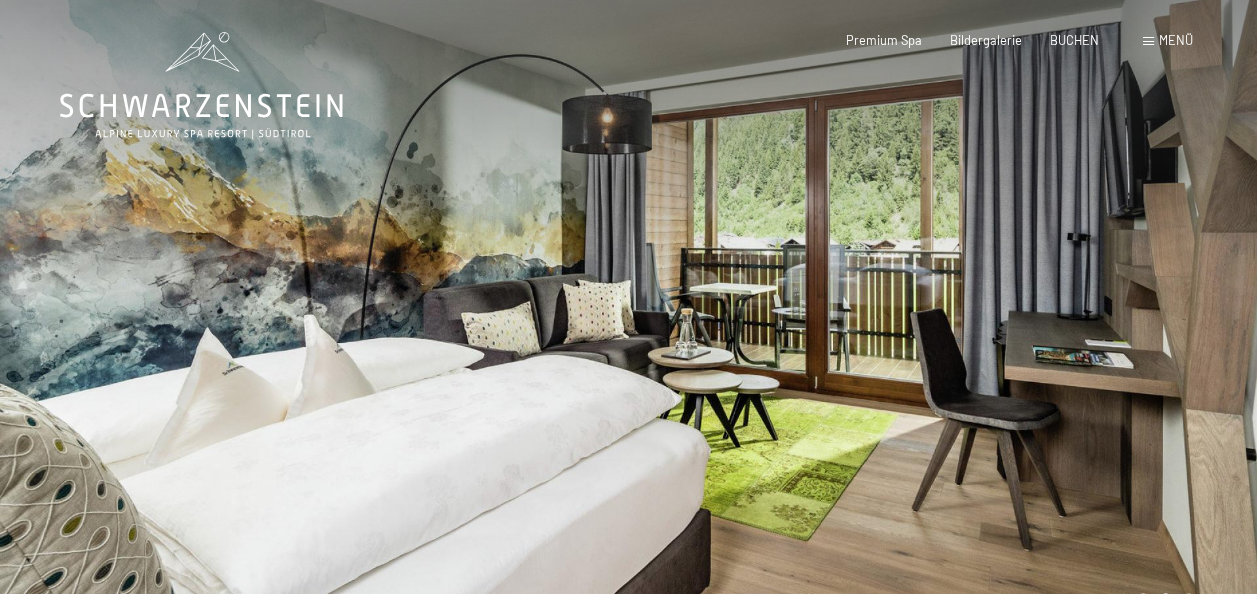 click at bounding box center (943, 325) 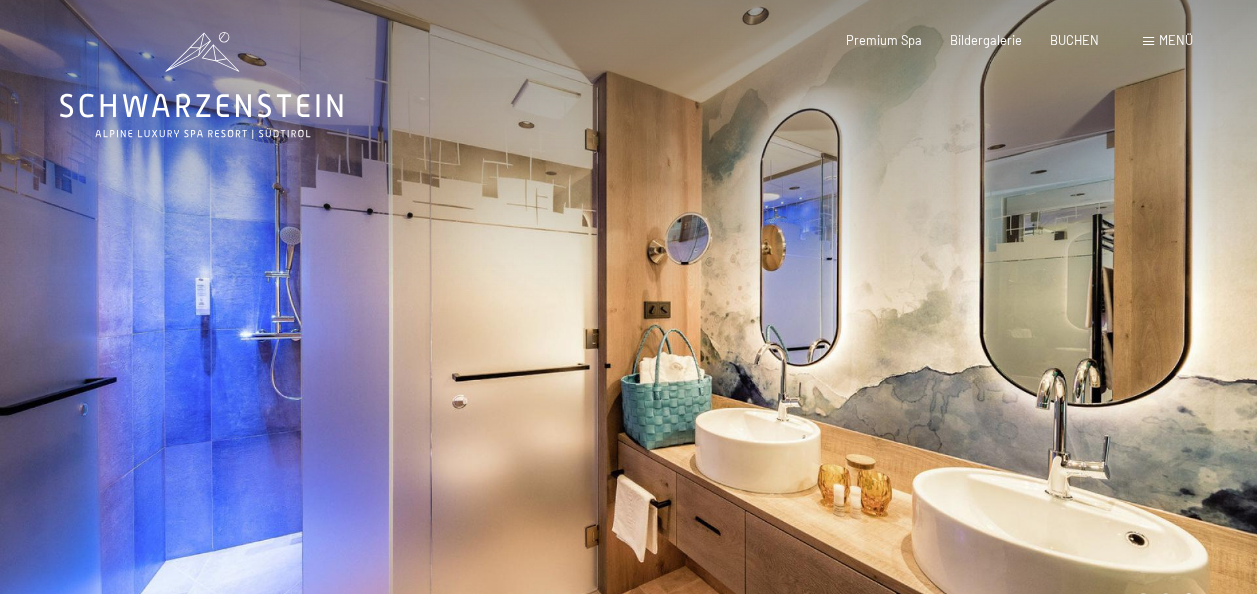 click at bounding box center [943, 325] 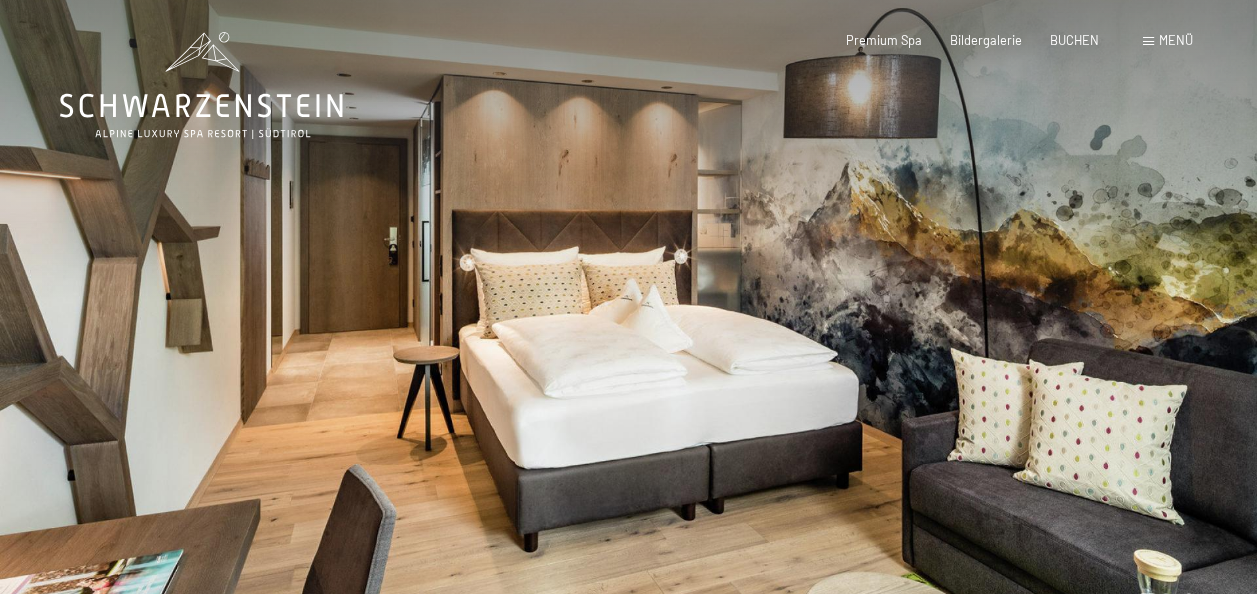 click at bounding box center [943, 325] 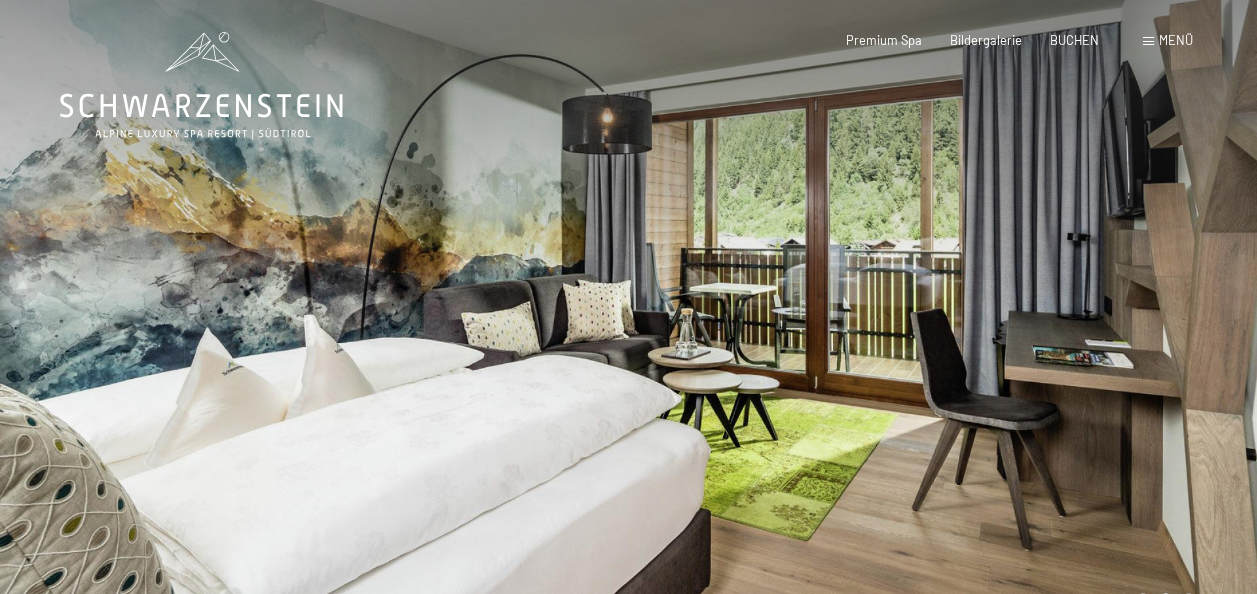 click at bounding box center [943, 325] 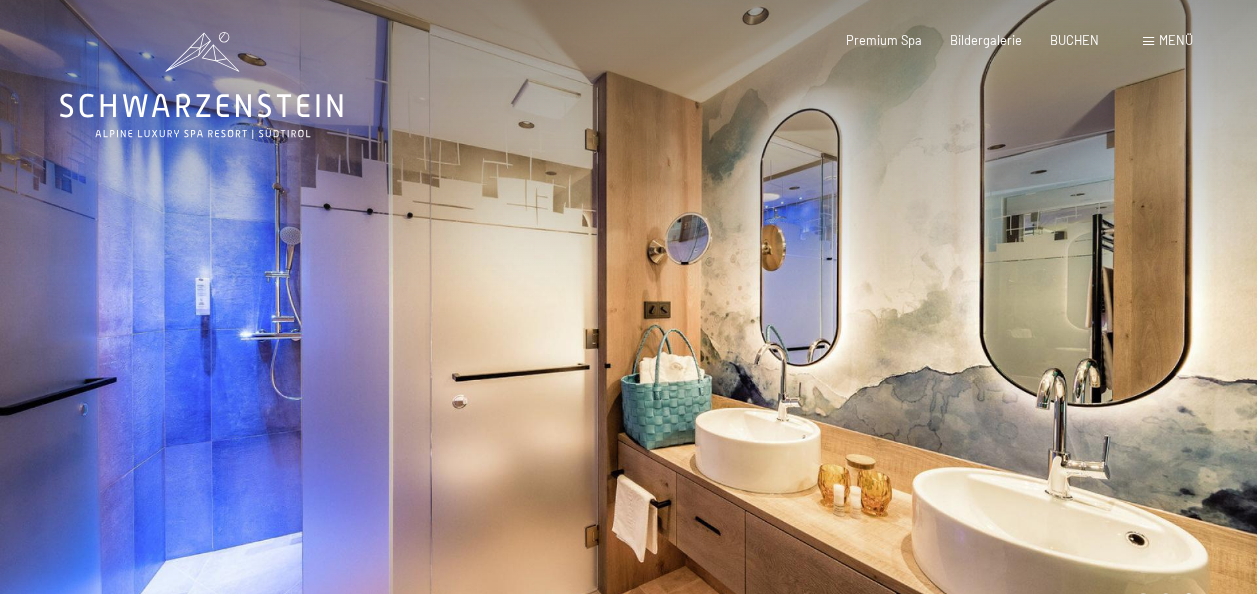 click at bounding box center [943, 325] 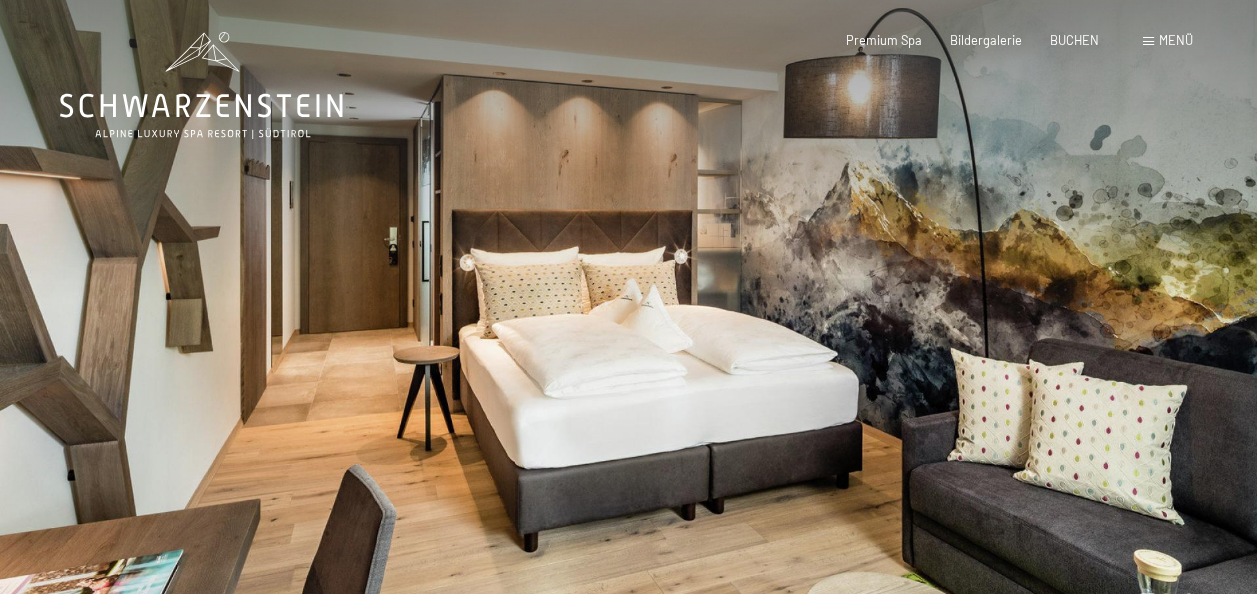 click at bounding box center [943, 325] 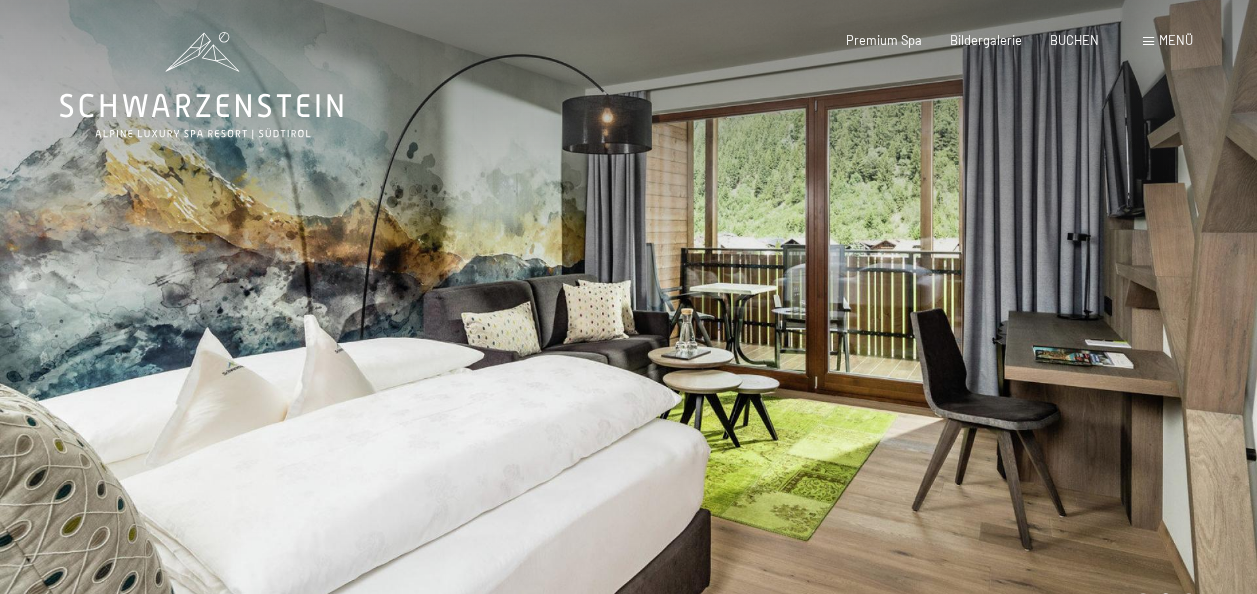 click at bounding box center [943, 325] 